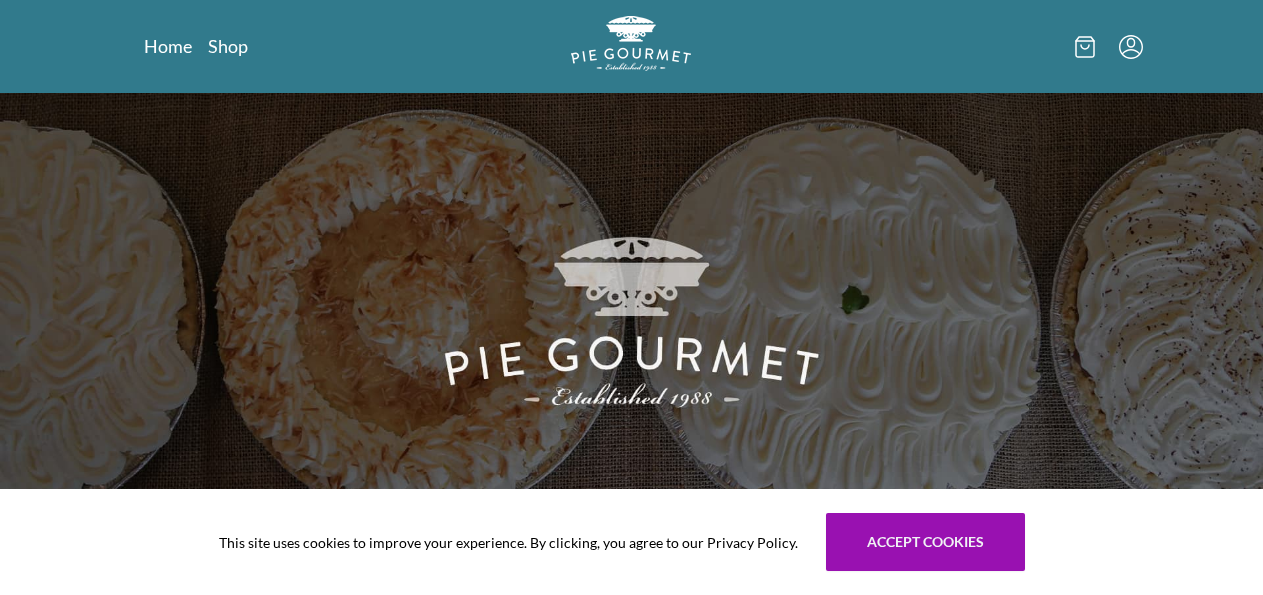 scroll, scrollTop: 0, scrollLeft: 0, axis: both 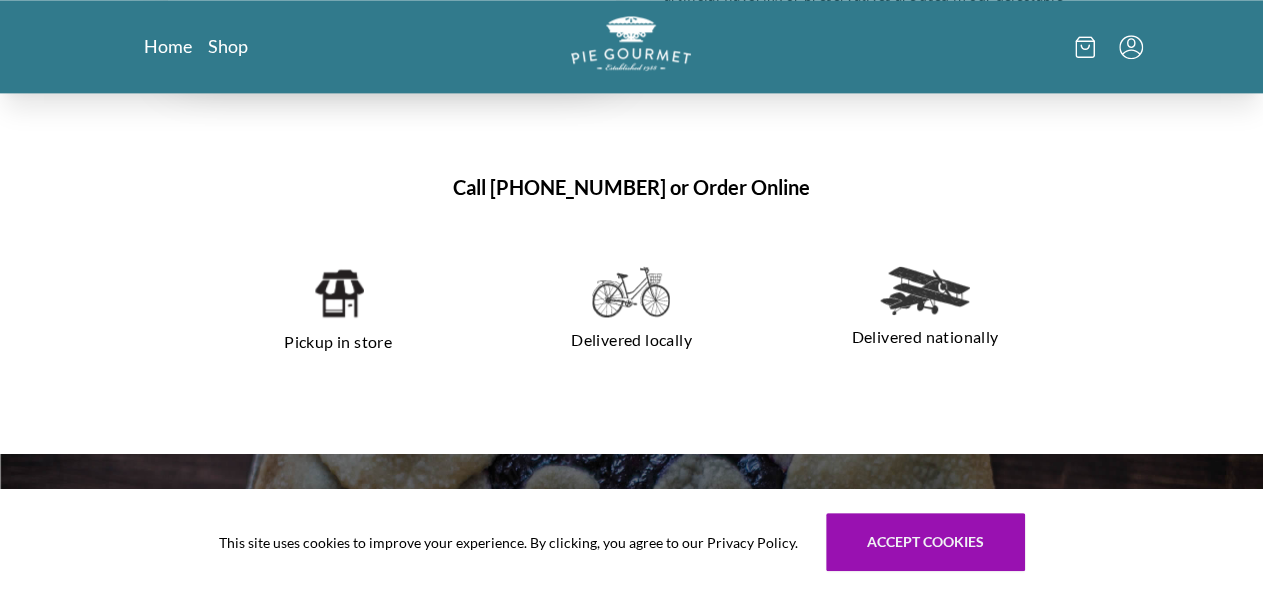 click at bounding box center (338, 293) 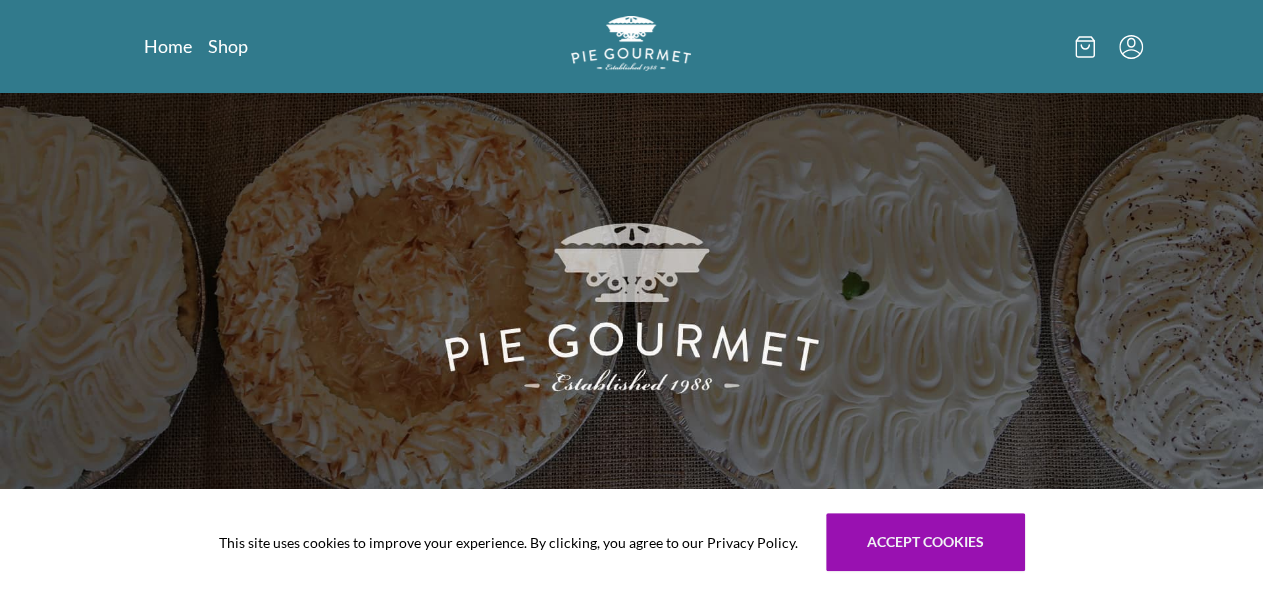scroll, scrollTop: 0, scrollLeft: 0, axis: both 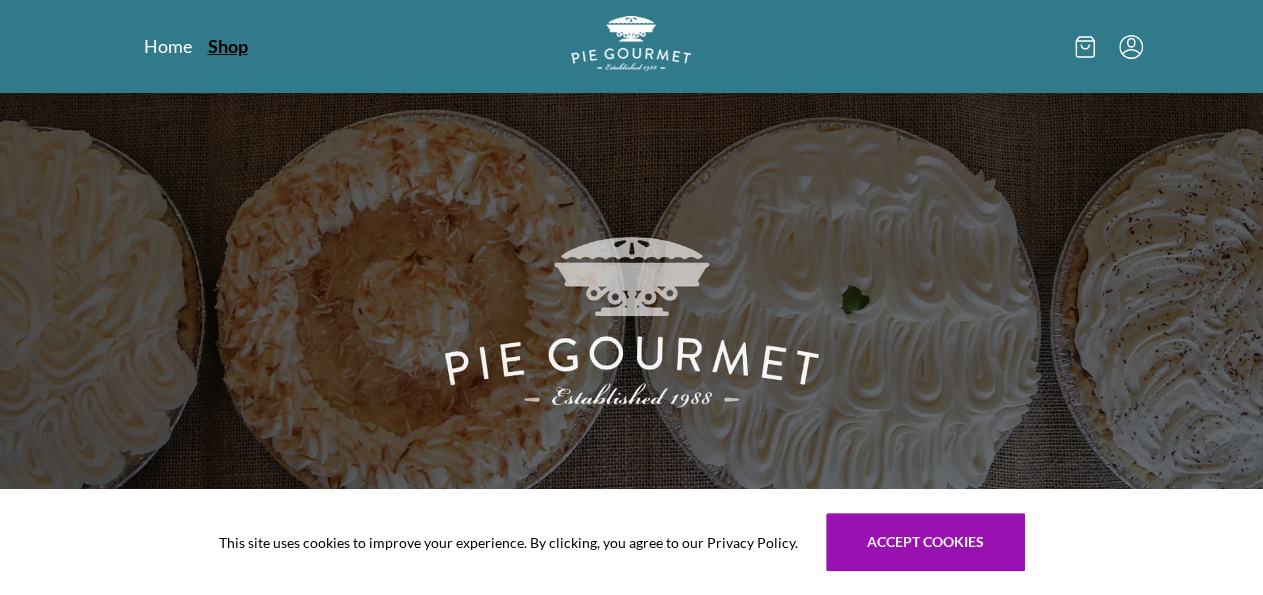 click on "Shop" at bounding box center [228, 46] 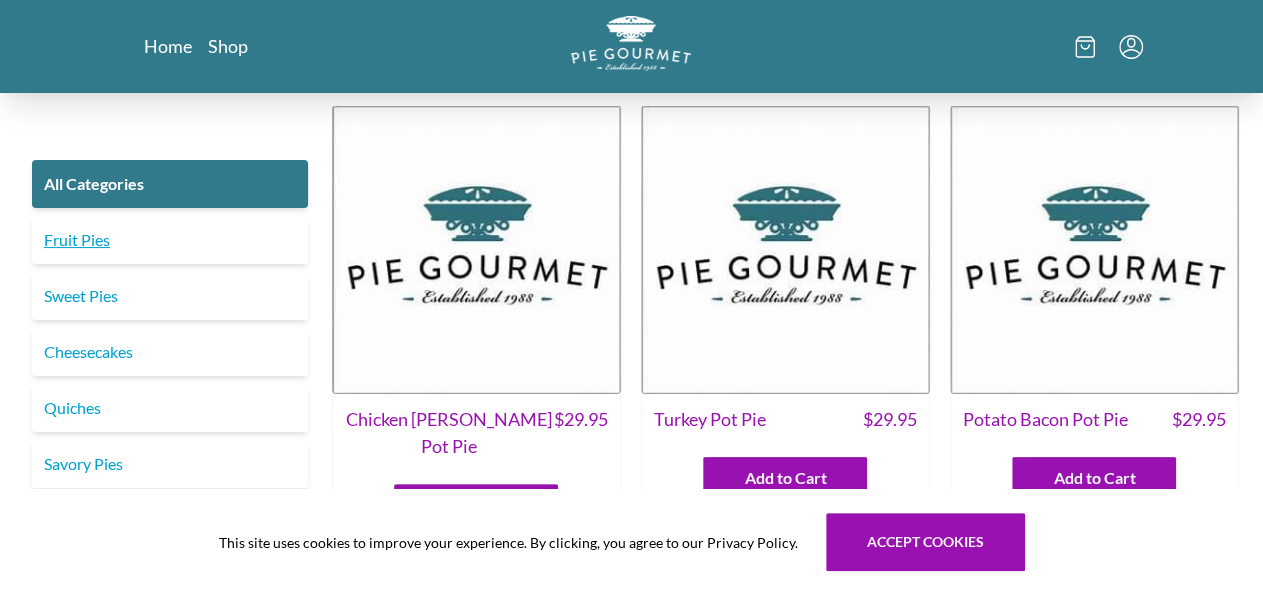 click on "Fruit Pies" at bounding box center [170, 240] 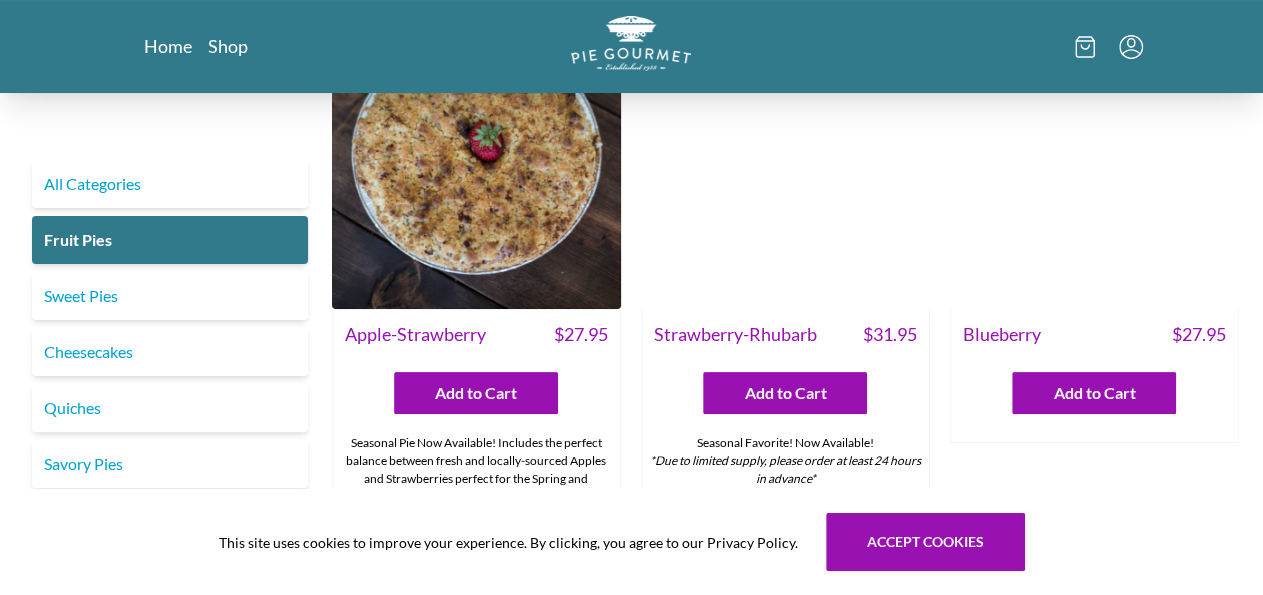 scroll, scrollTop: 104, scrollLeft: 0, axis: vertical 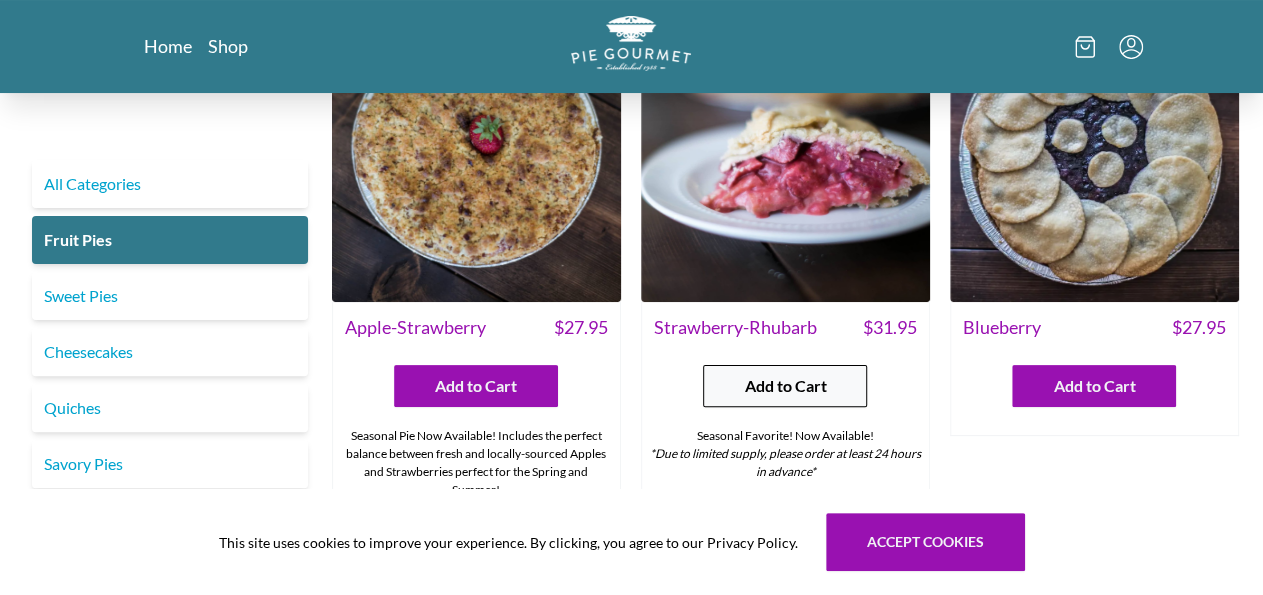 click on "Add to Cart" at bounding box center (785, 386) 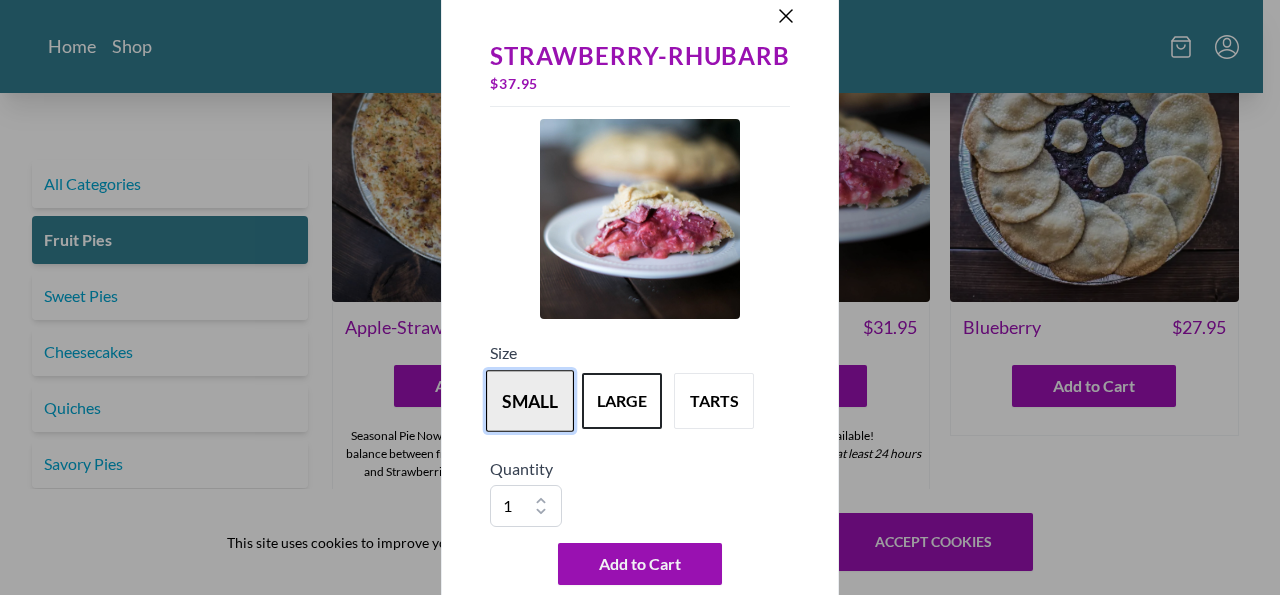 click on "small" at bounding box center (530, 401) 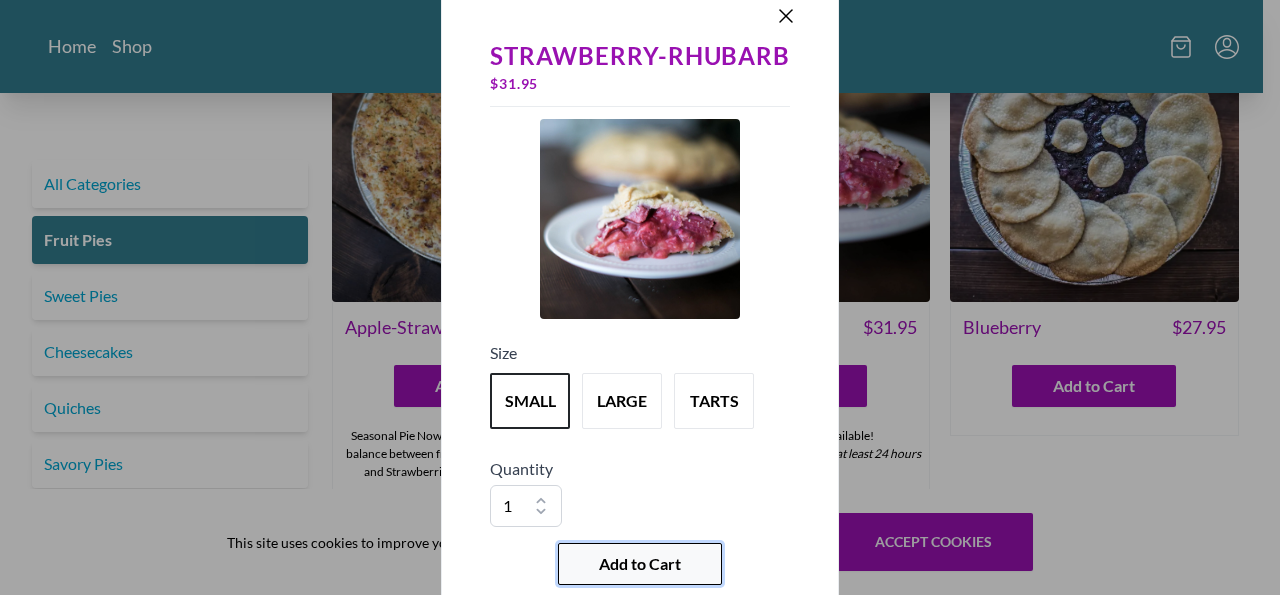 click on "Add to Cart" at bounding box center (640, 564) 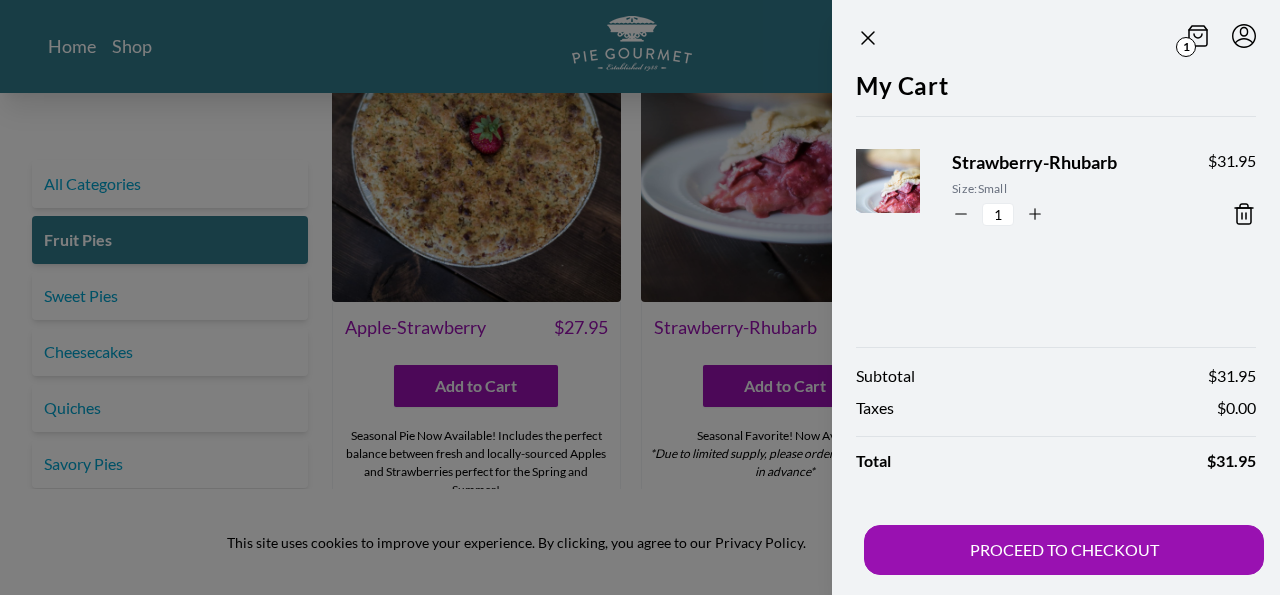 click at bounding box center (640, 297) 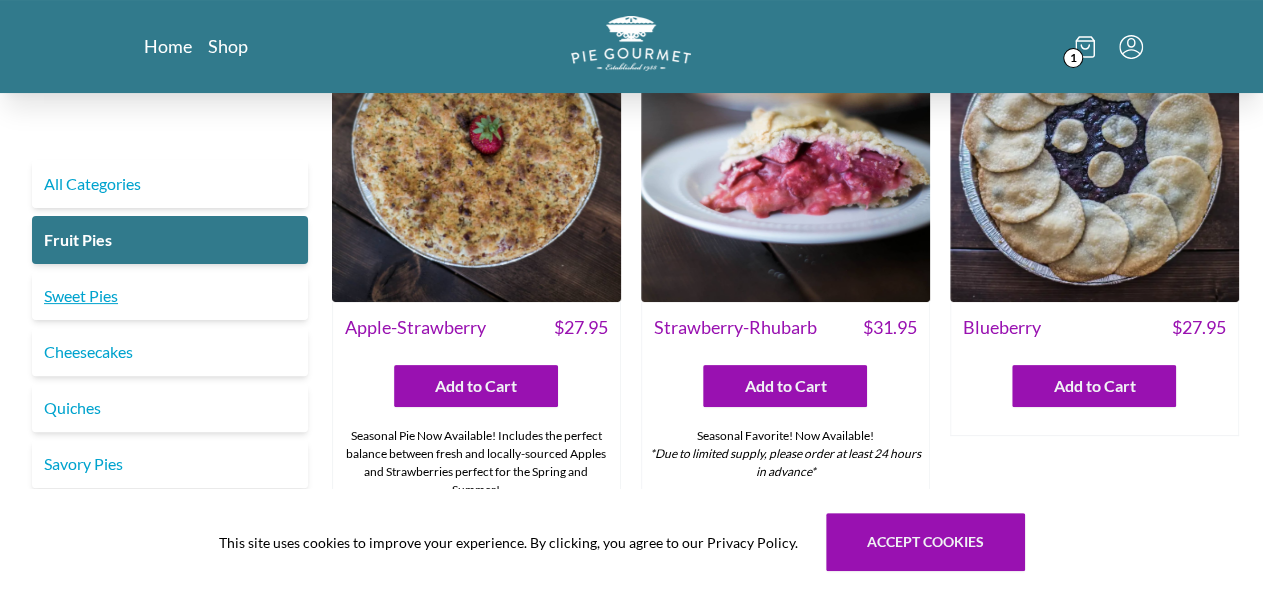 click on "Sweet Pies" at bounding box center [170, 296] 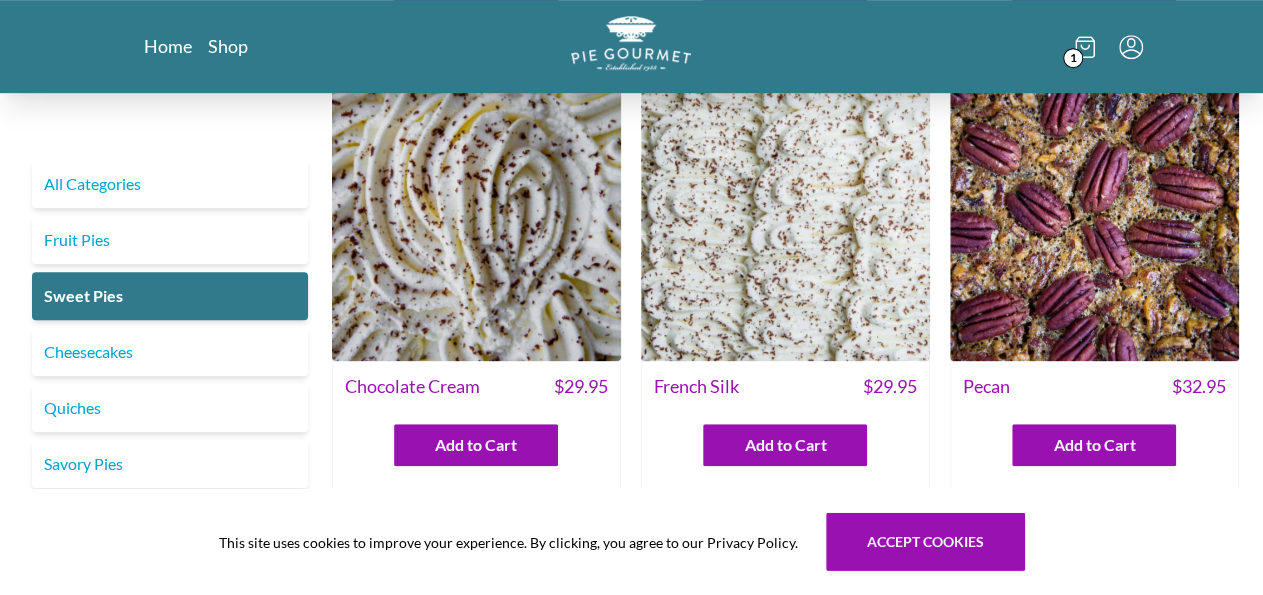 scroll, scrollTop: 554, scrollLeft: 0, axis: vertical 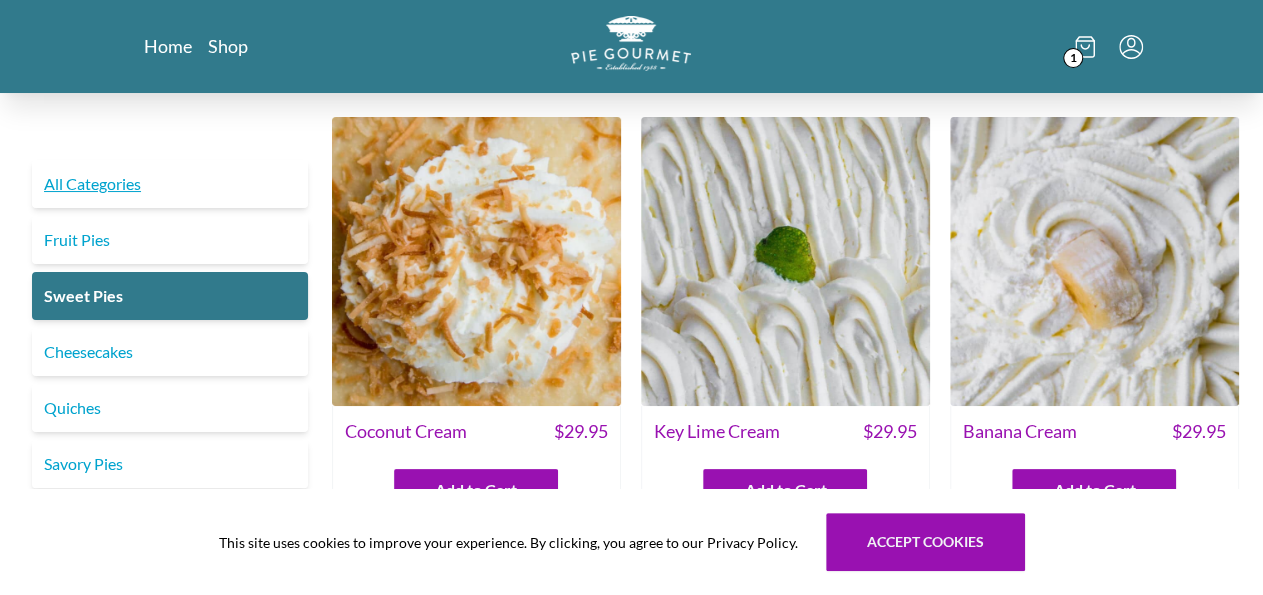 click on "All Categories" at bounding box center (170, 184) 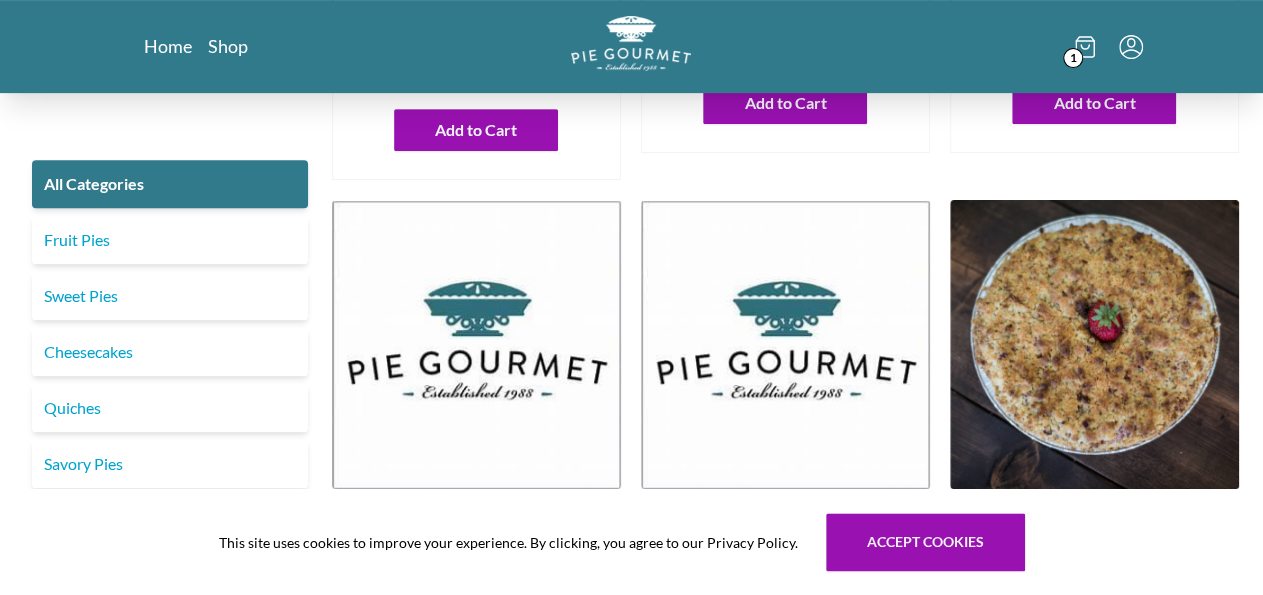 scroll, scrollTop: 381, scrollLeft: 0, axis: vertical 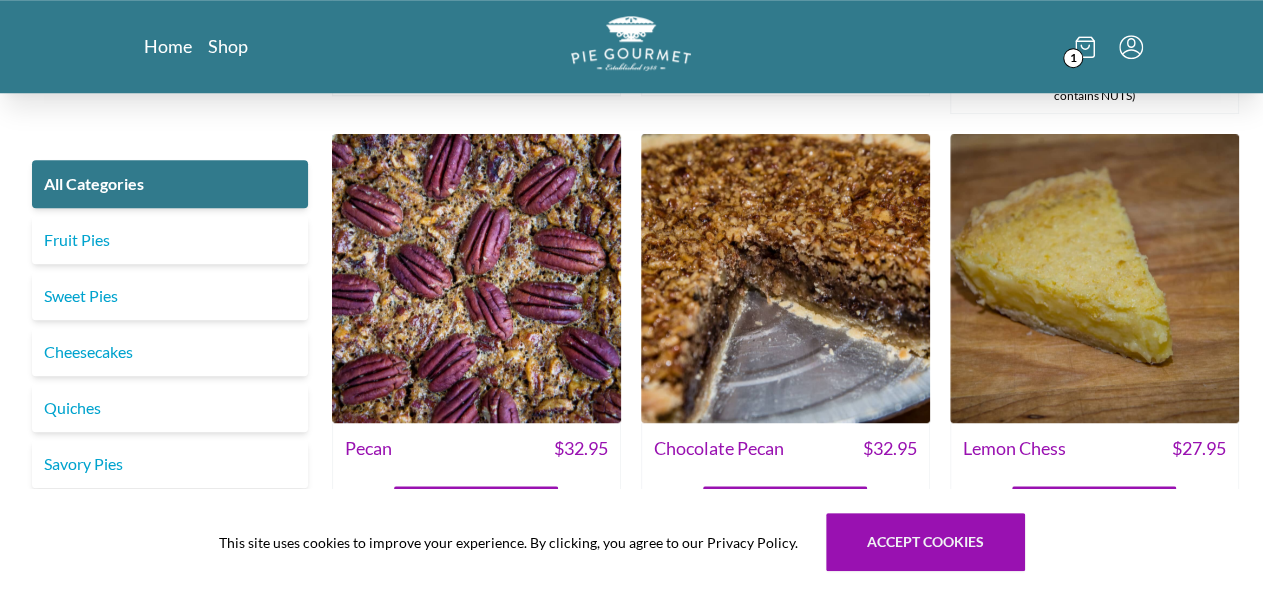 click at bounding box center (1094, 278) 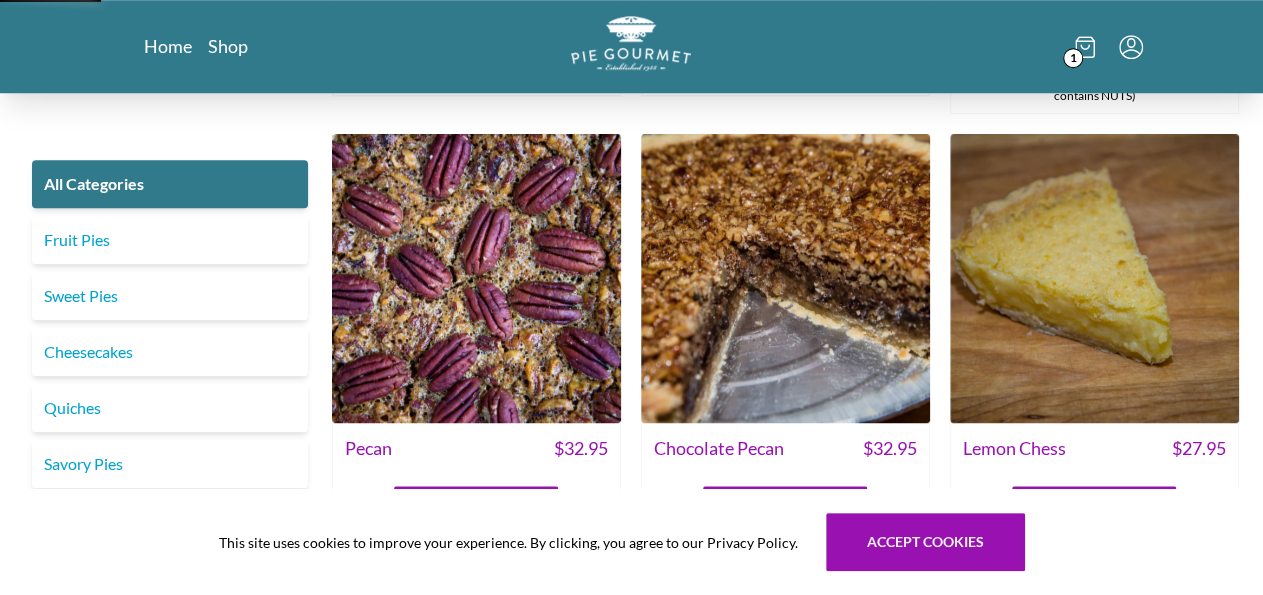 scroll, scrollTop: 0, scrollLeft: 0, axis: both 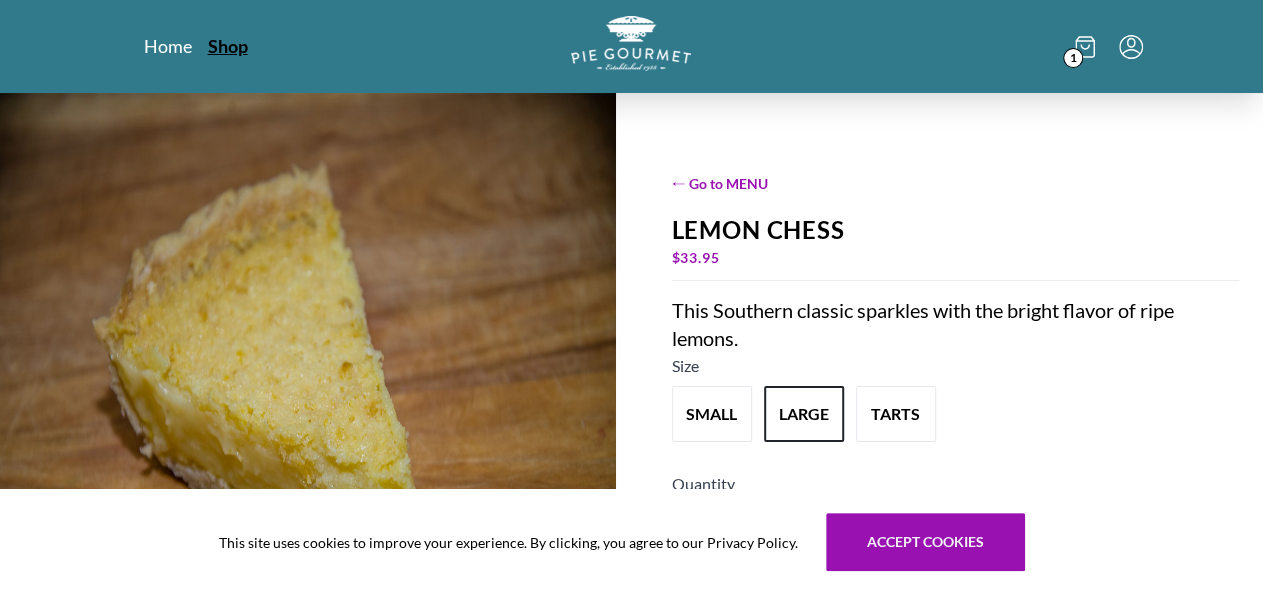 click on "Shop" at bounding box center [228, 46] 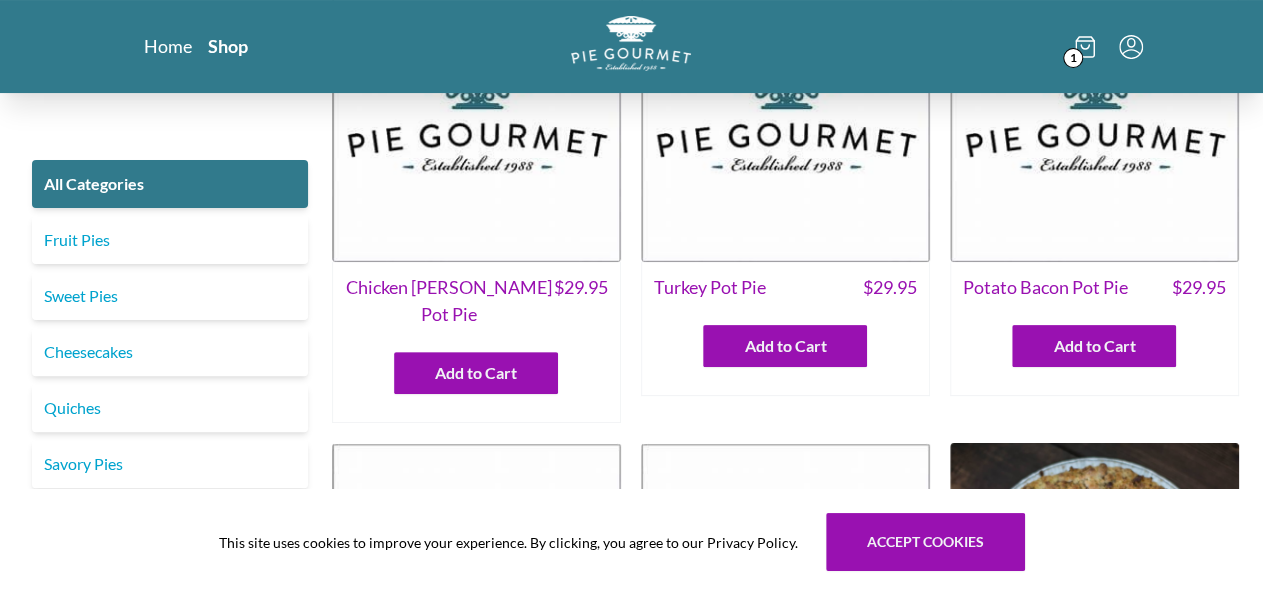 scroll, scrollTop: 138, scrollLeft: 0, axis: vertical 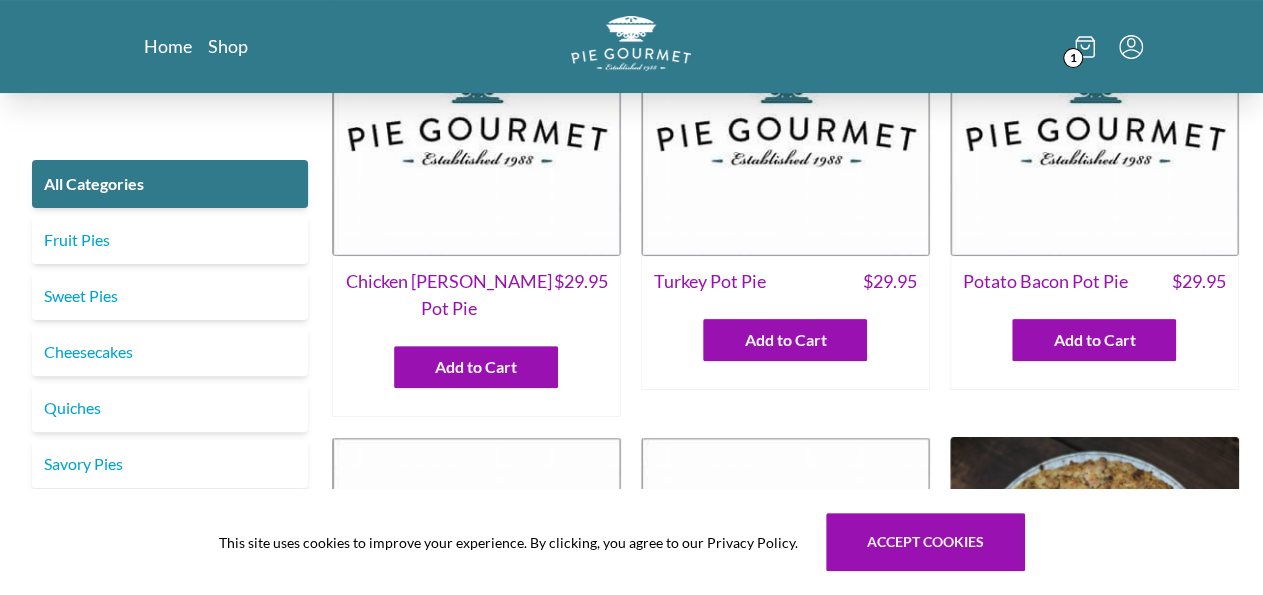 click 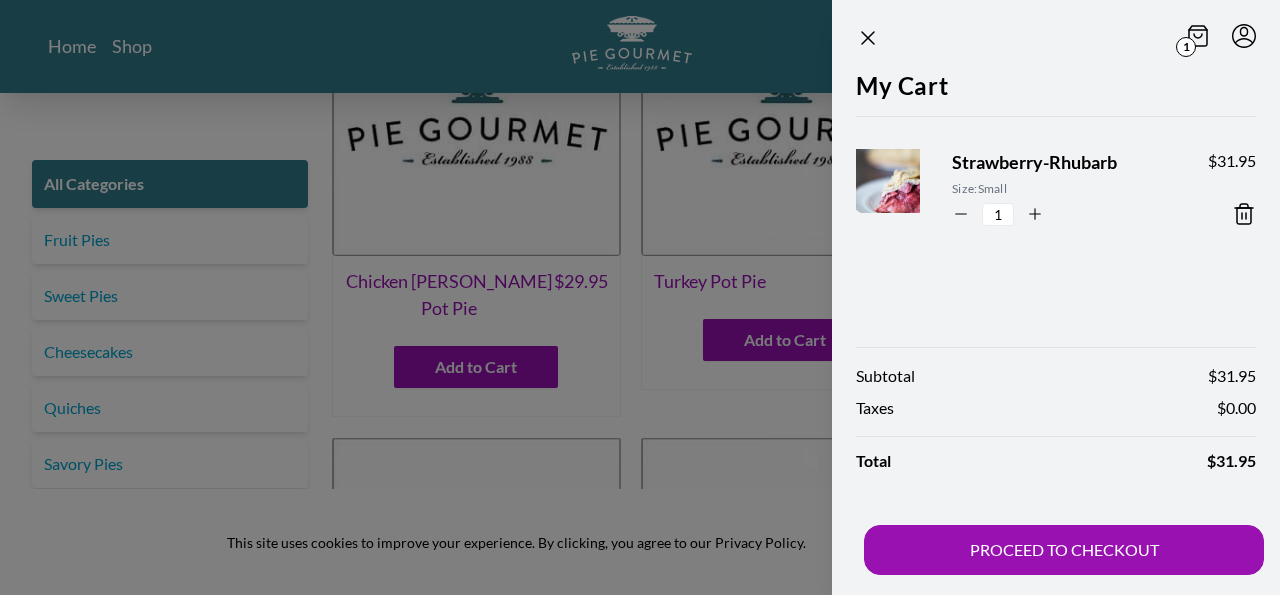 click at bounding box center (640, 297) 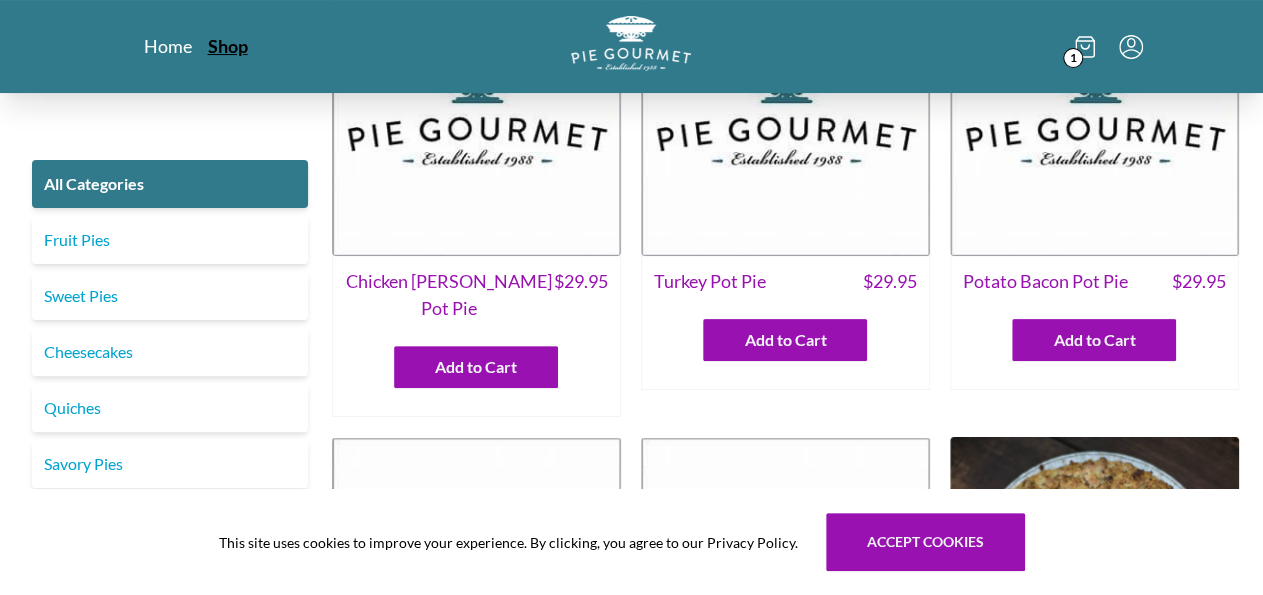 click on "Shop" at bounding box center (228, 46) 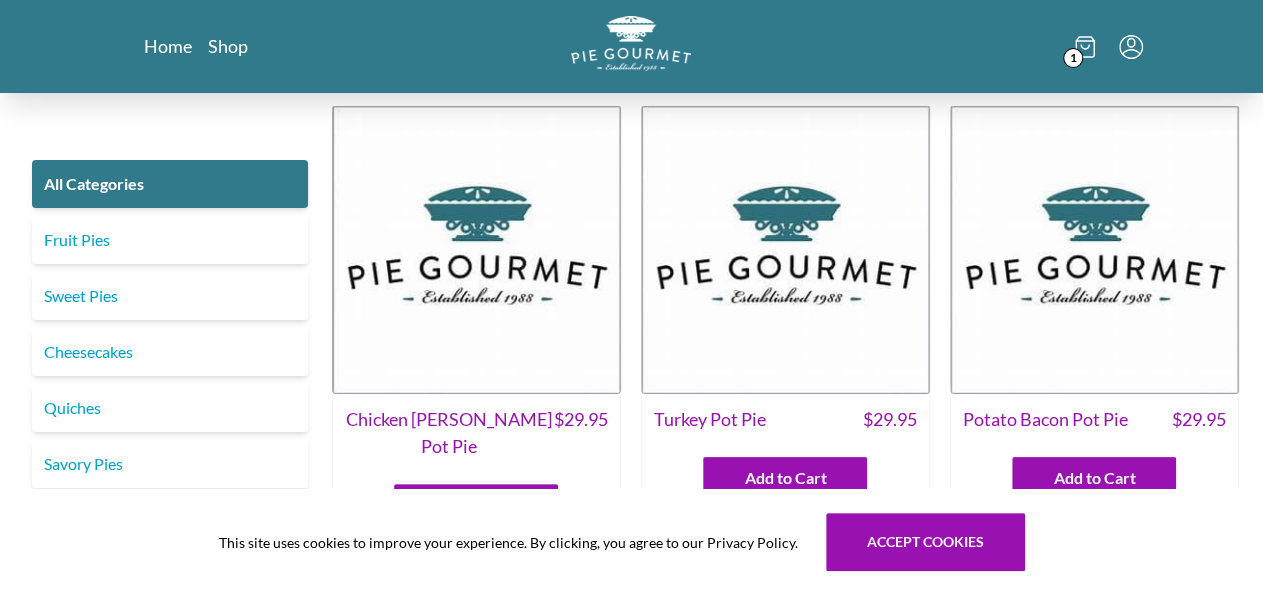 click 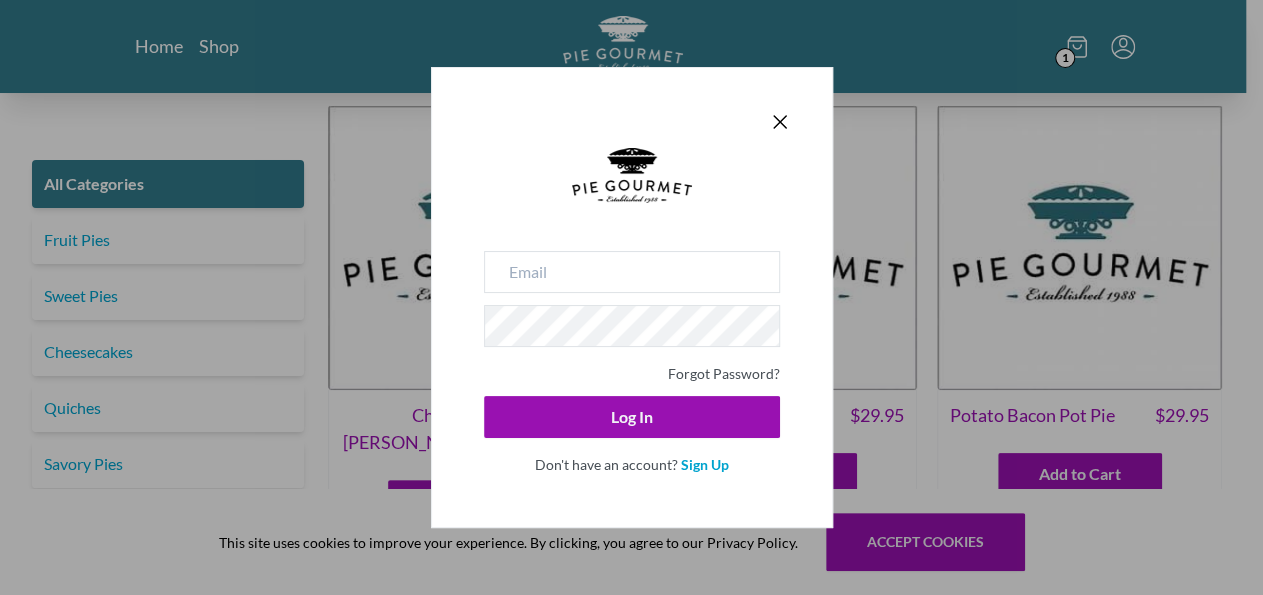 type on "[EMAIL_ADDRESS][DOMAIN_NAME]" 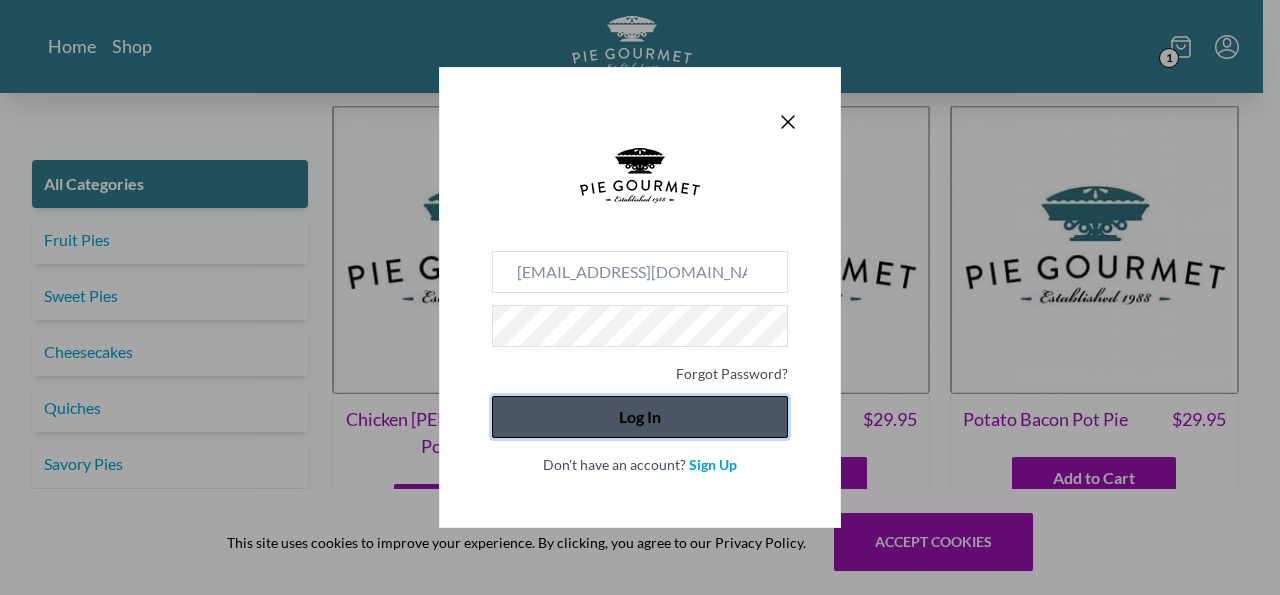 click on "Log In" 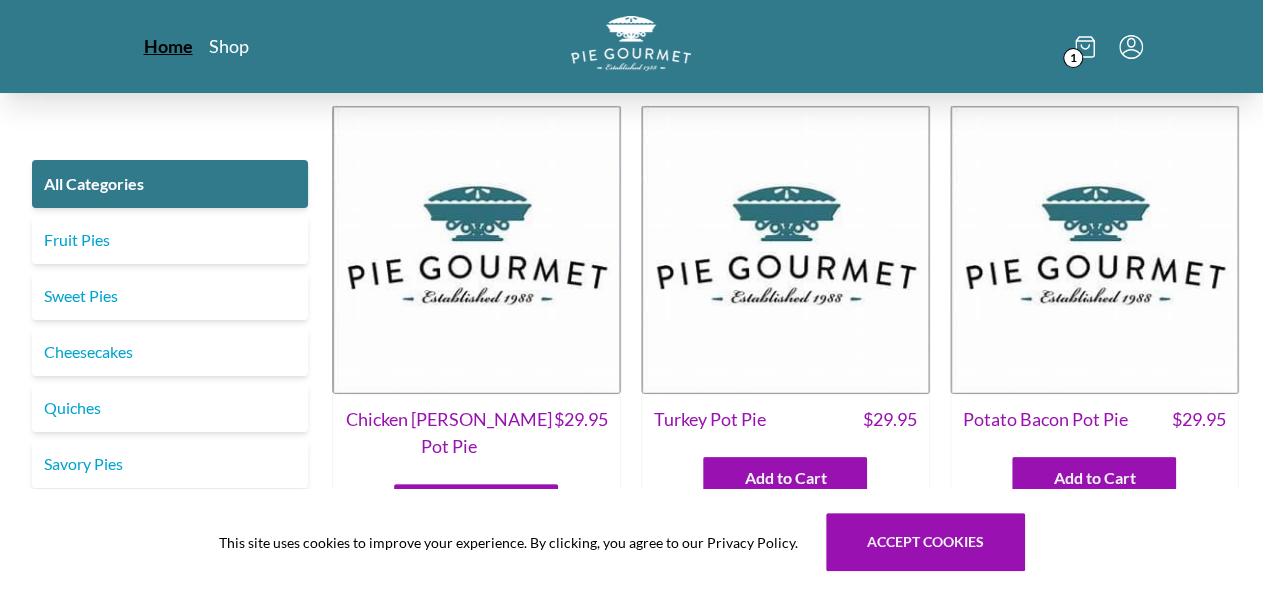 click on "Home" at bounding box center (168, 46) 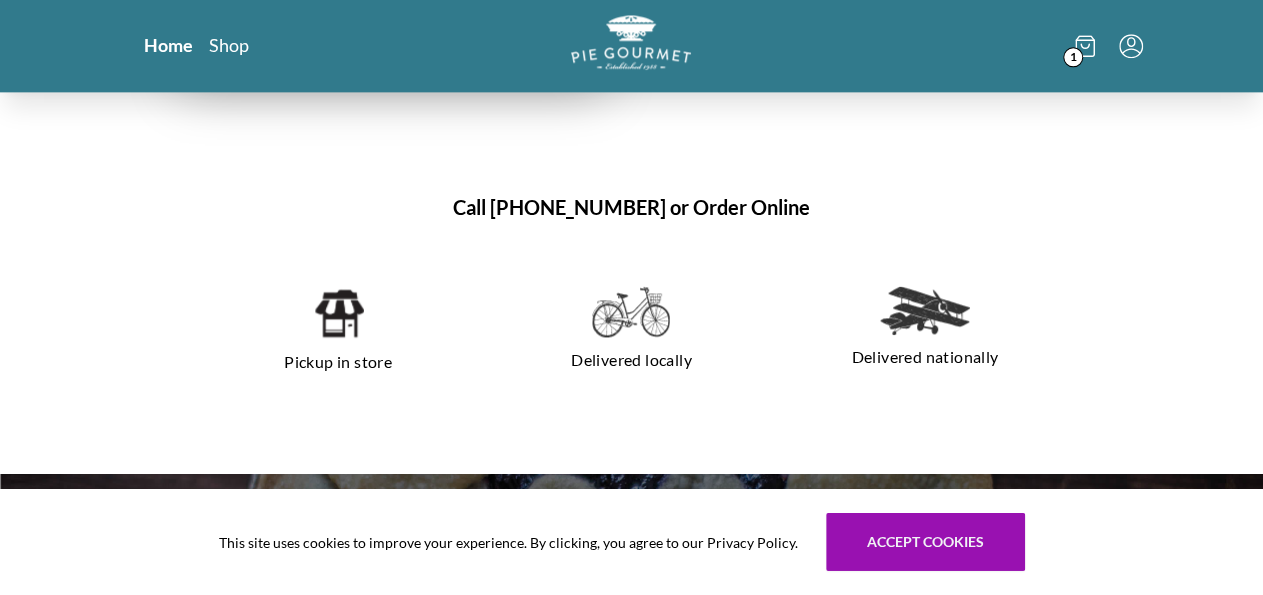 scroll, scrollTop: 1282, scrollLeft: 0, axis: vertical 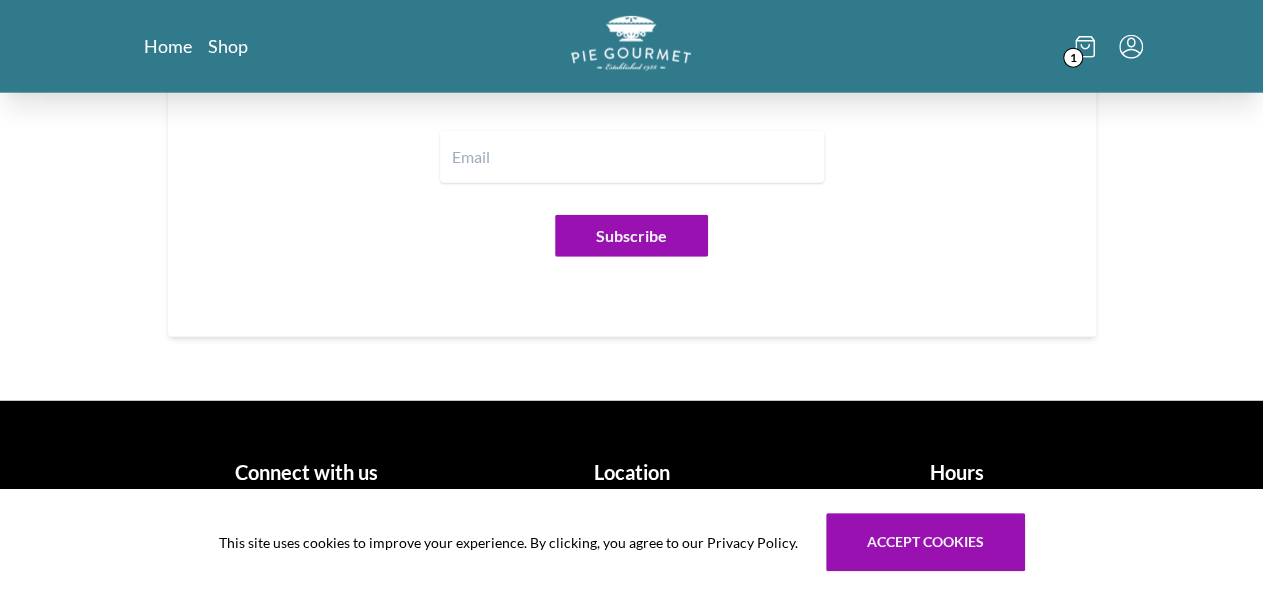 click on "Hours" at bounding box center [956, 472] 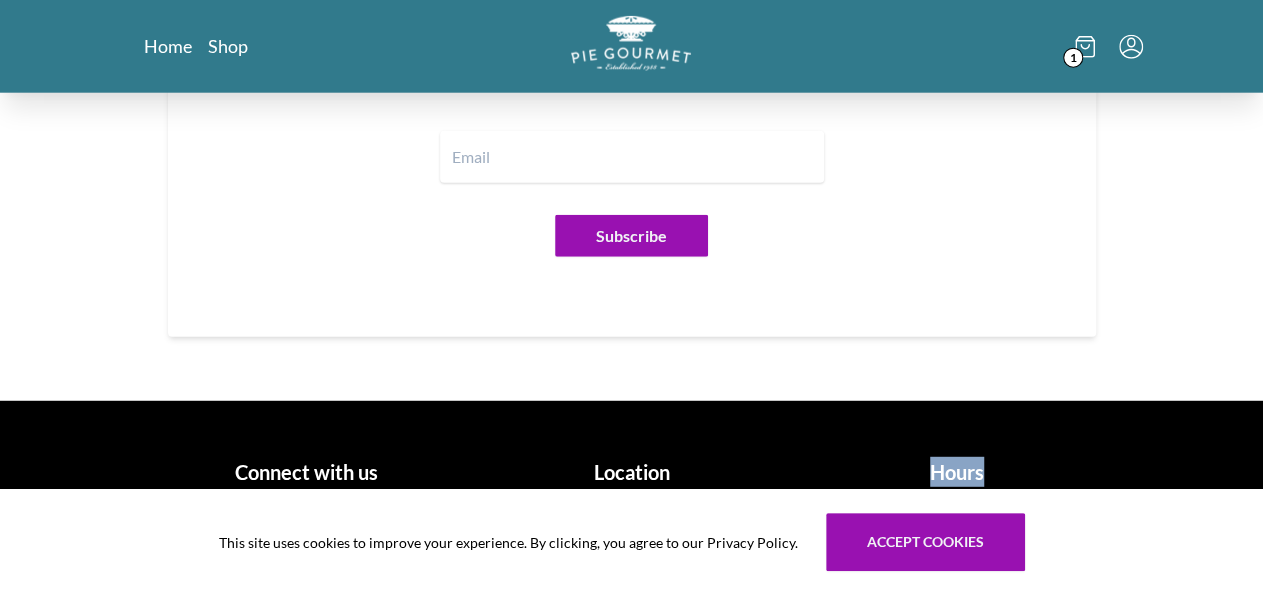 click on "Hours" at bounding box center [956, 472] 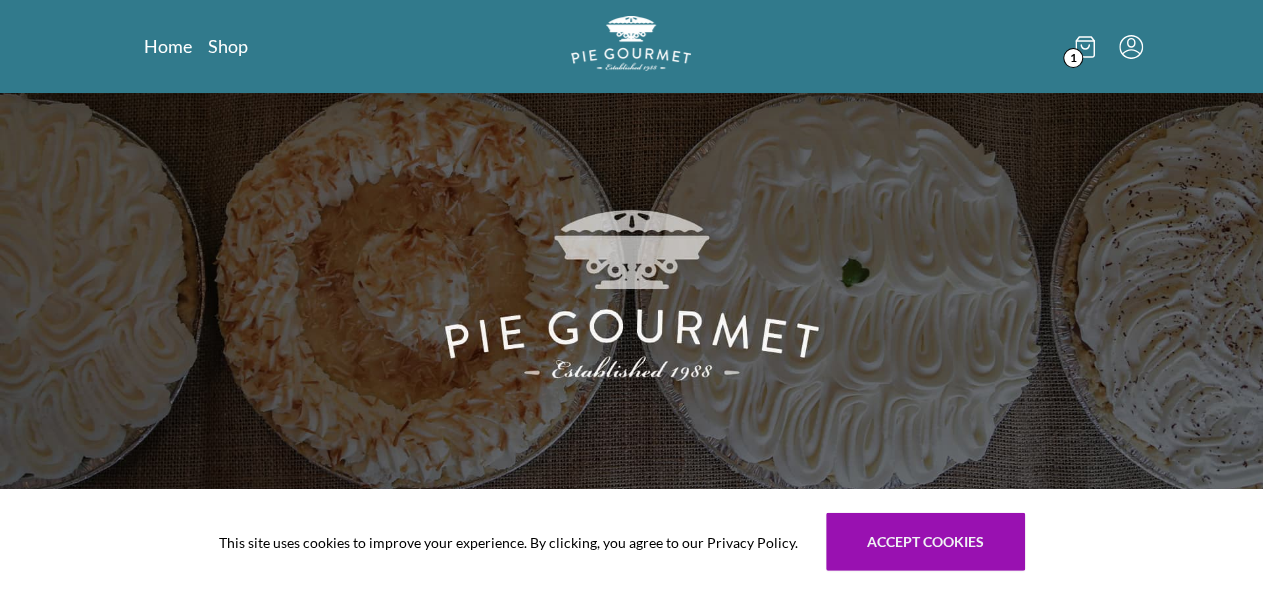 scroll, scrollTop: 0, scrollLeft: 0, axis: both 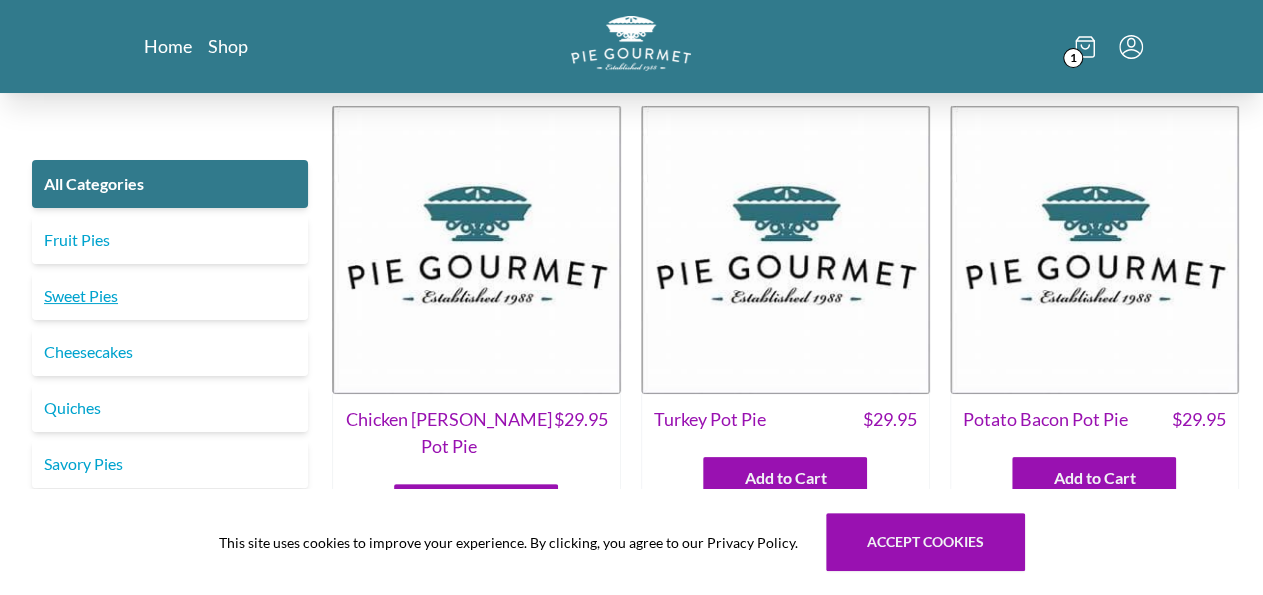 click on "Sweet Pies" at bounding box center (170, 296) 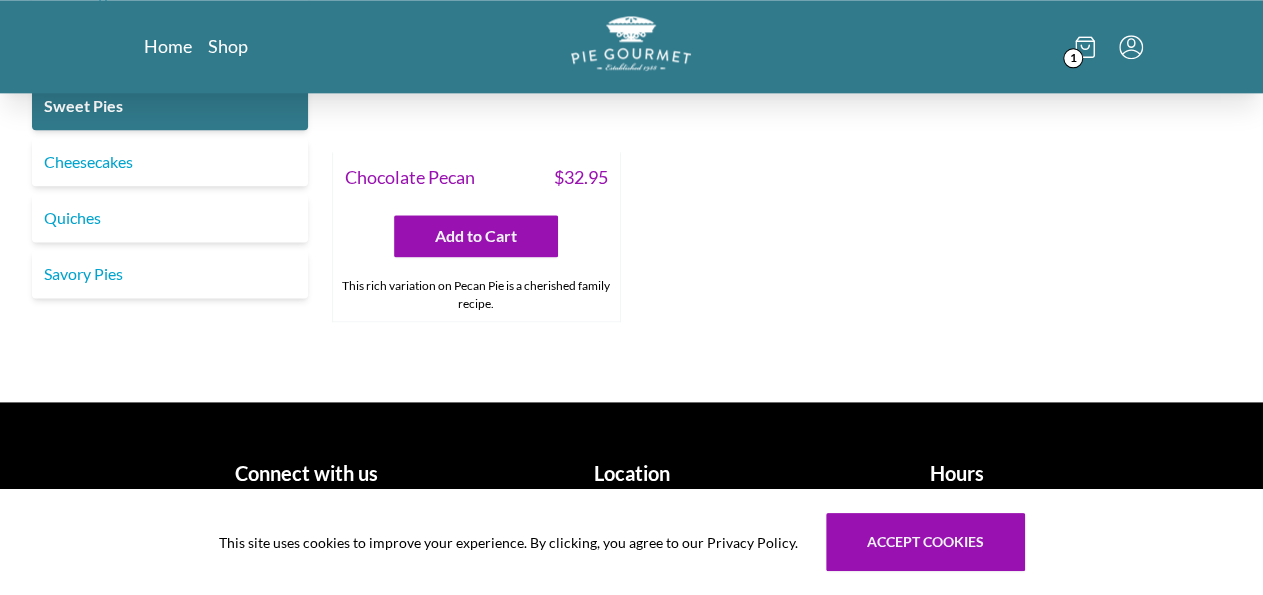 scroll, scrollTop: 1202, scrollLeft: 0, axis: vertical 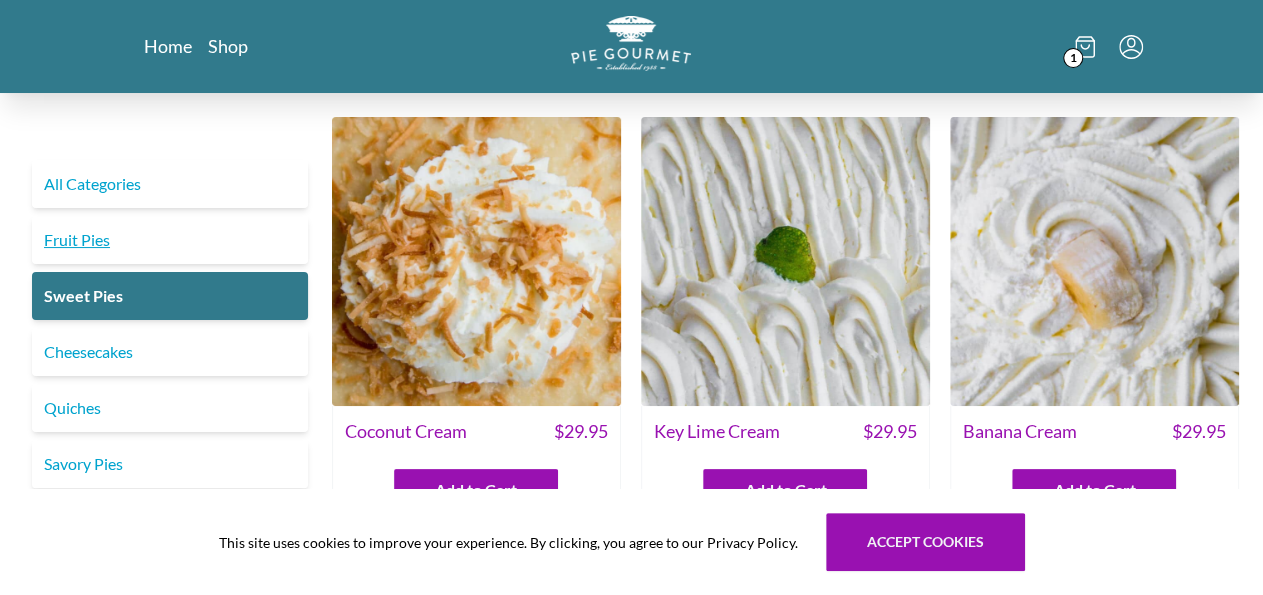 click on "Fruit Pies" at bounding box center [170, 240] 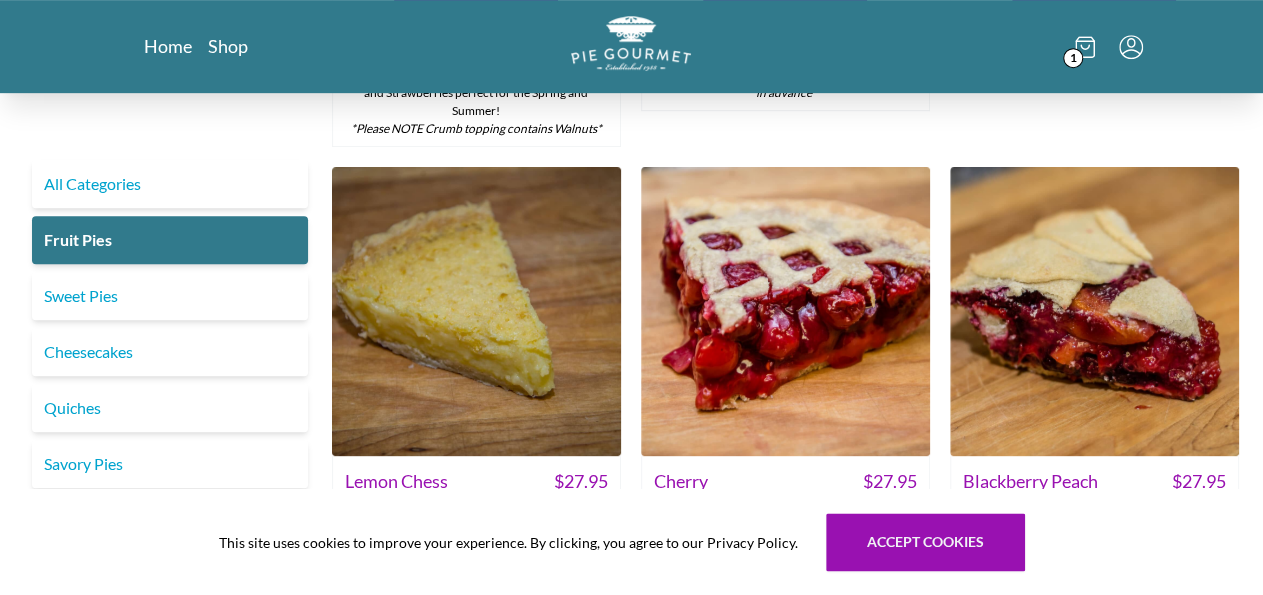 scroll, scrollTop: 502, scrollLeft: 0, axis: vertical 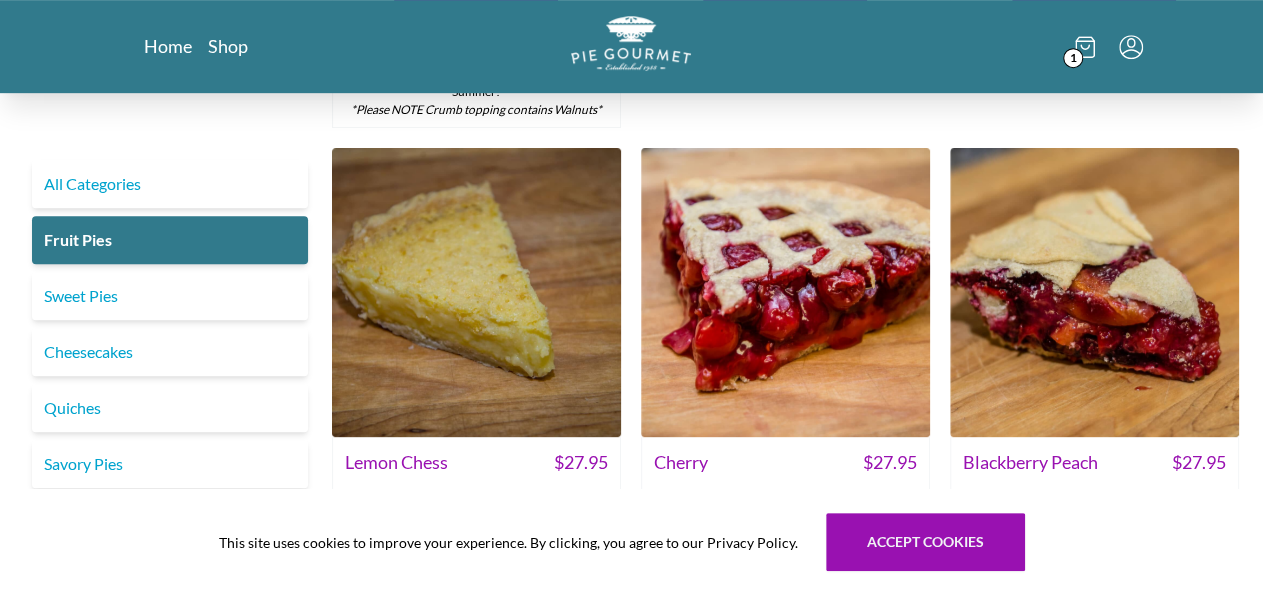 click at bounding box center [476, 292] 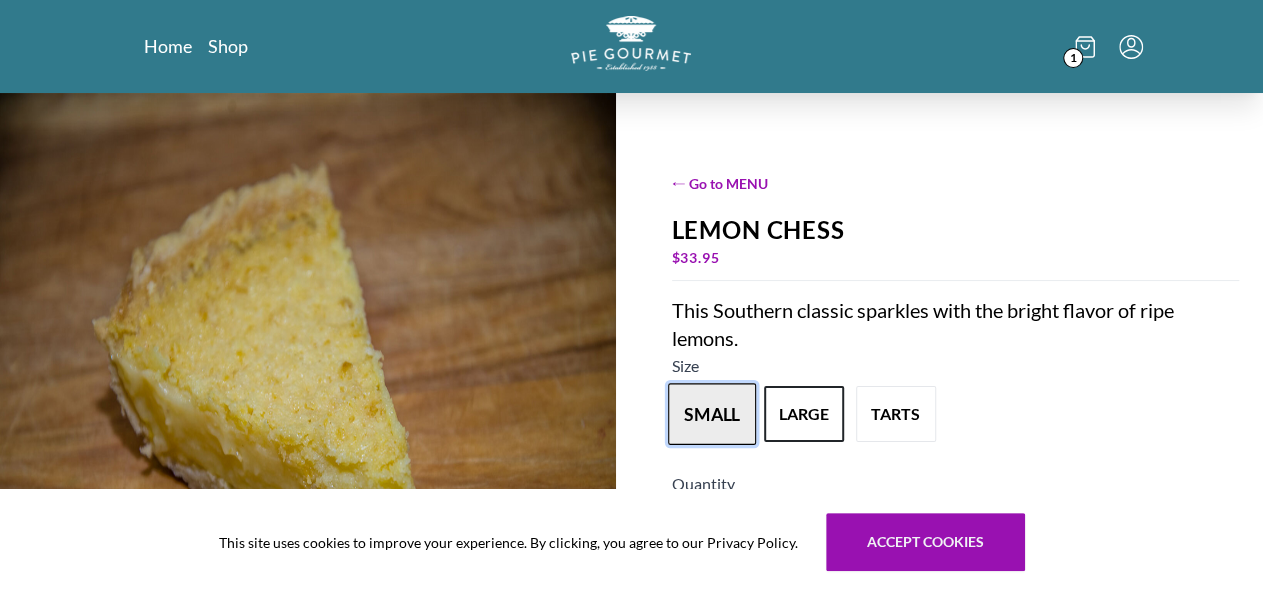 click on "small" at bounding box center [712, 414] 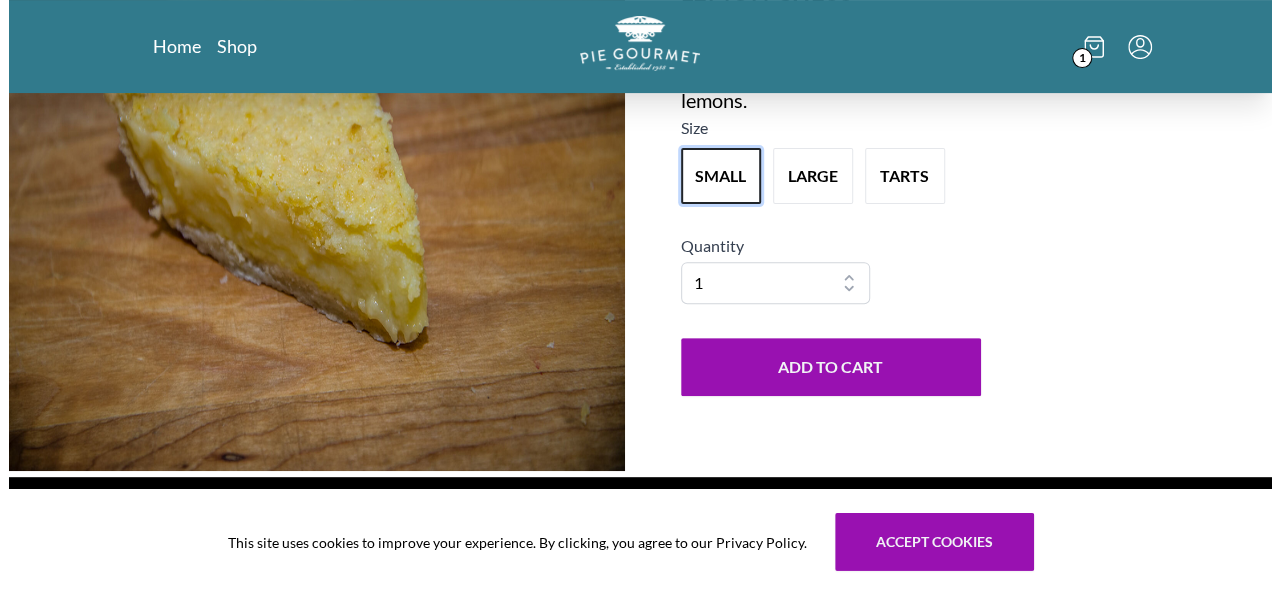 scroll, scrollTop: 260, scrollLeft: 0, axis: vertical 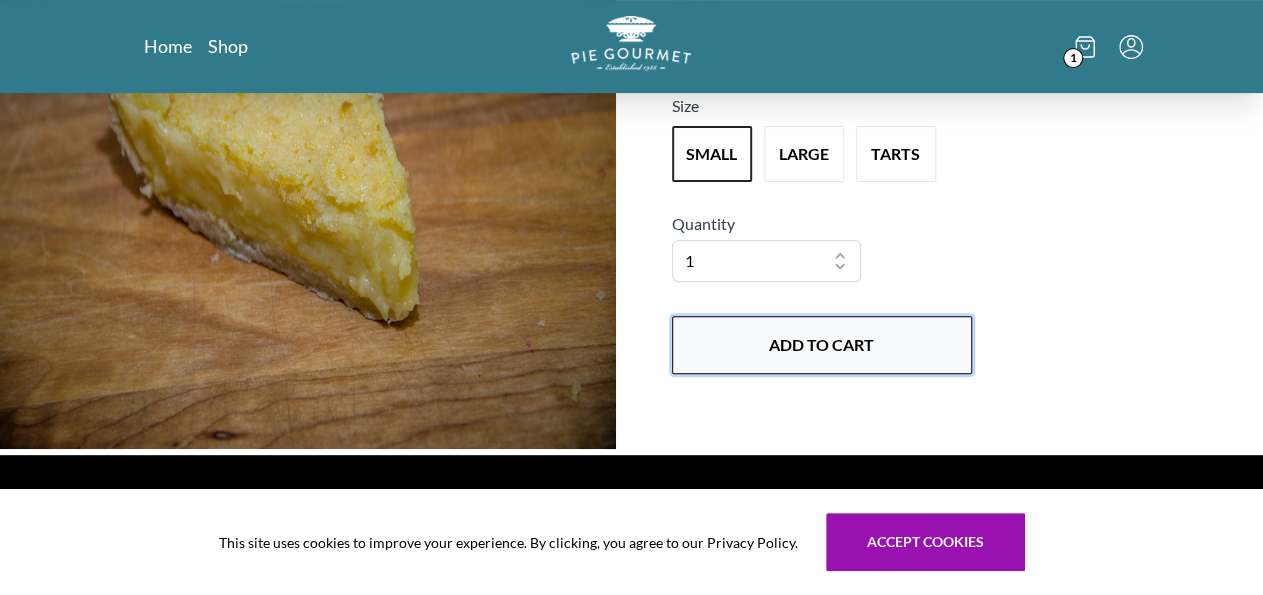 click on "Add to Cart" at bounding box center [822, 345] 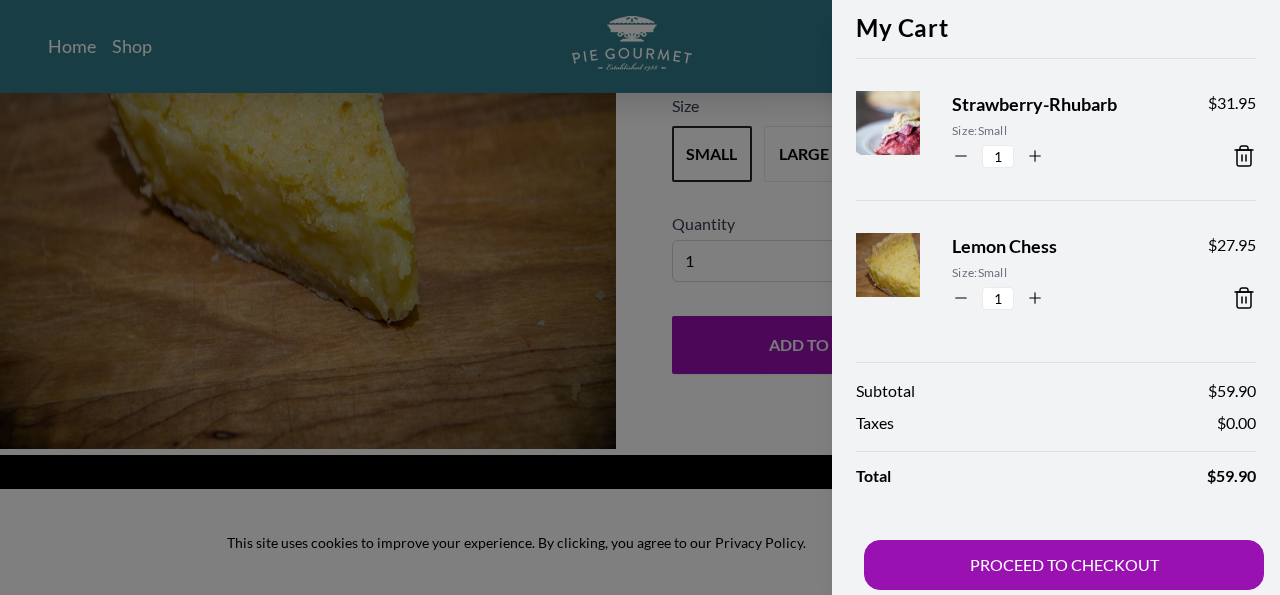 scroll, scrollTop: 70, scrollLeft: 0, axis: vertical 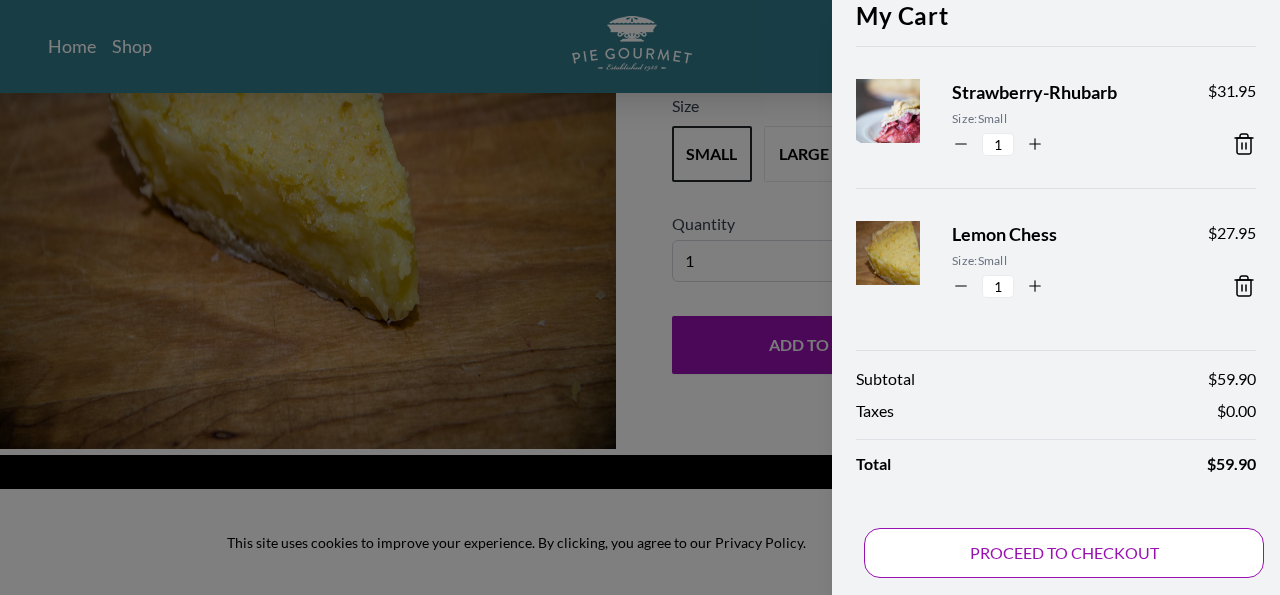 click on "PROCEED TO CHECKOUT" at bounding box center (1064, 553) 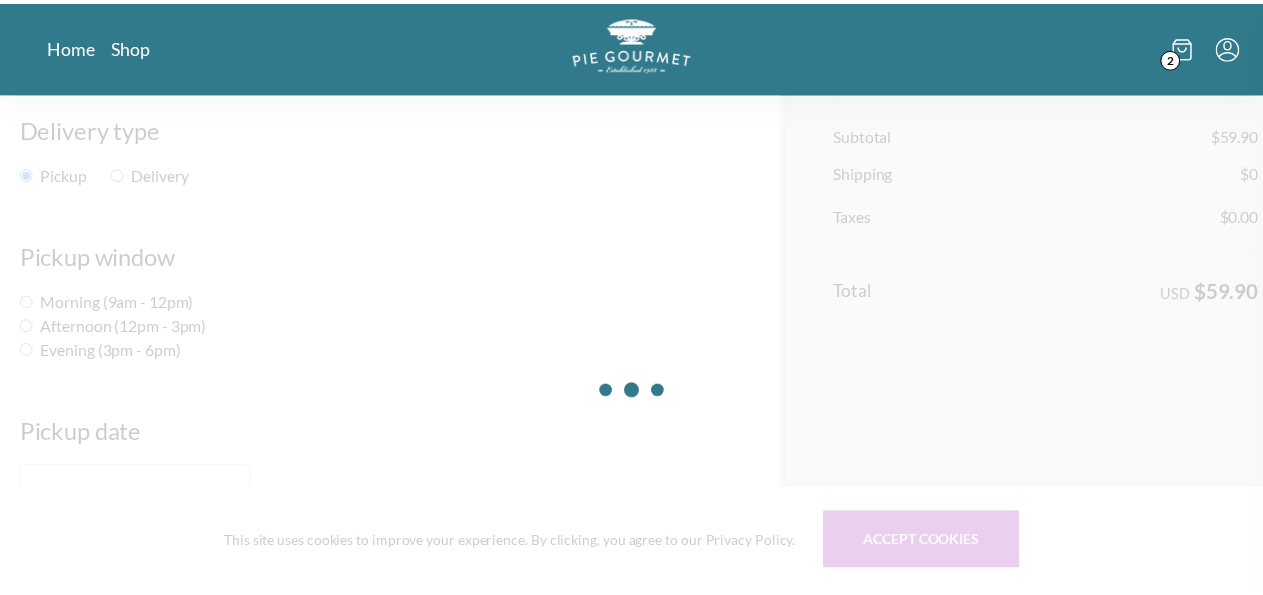 scroll, scrollTop: 0, scrollLeft: 0, axis: both 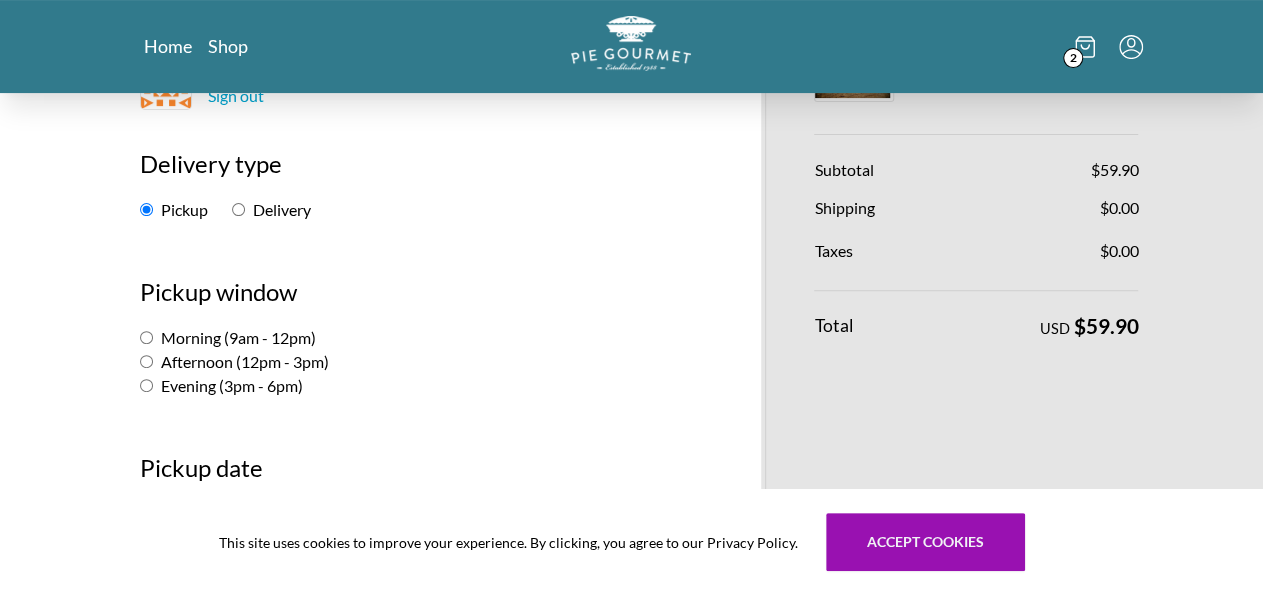 click on "Afternoon (12pm - 3pm)" at bounding box center (146, 361) 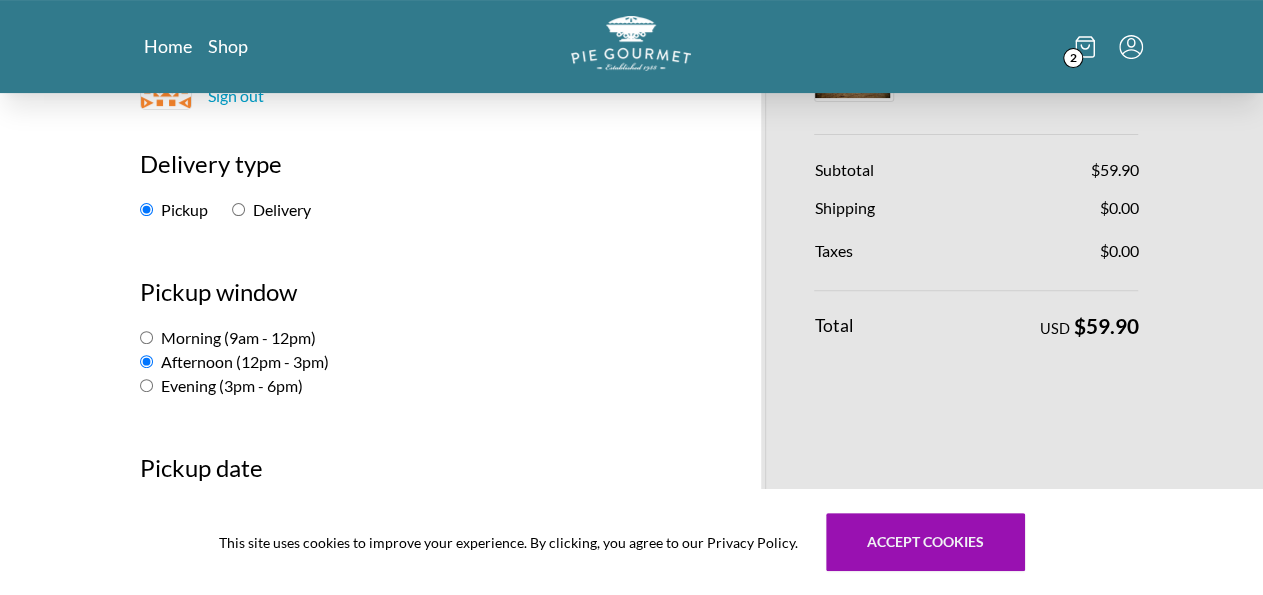 radio on "true" 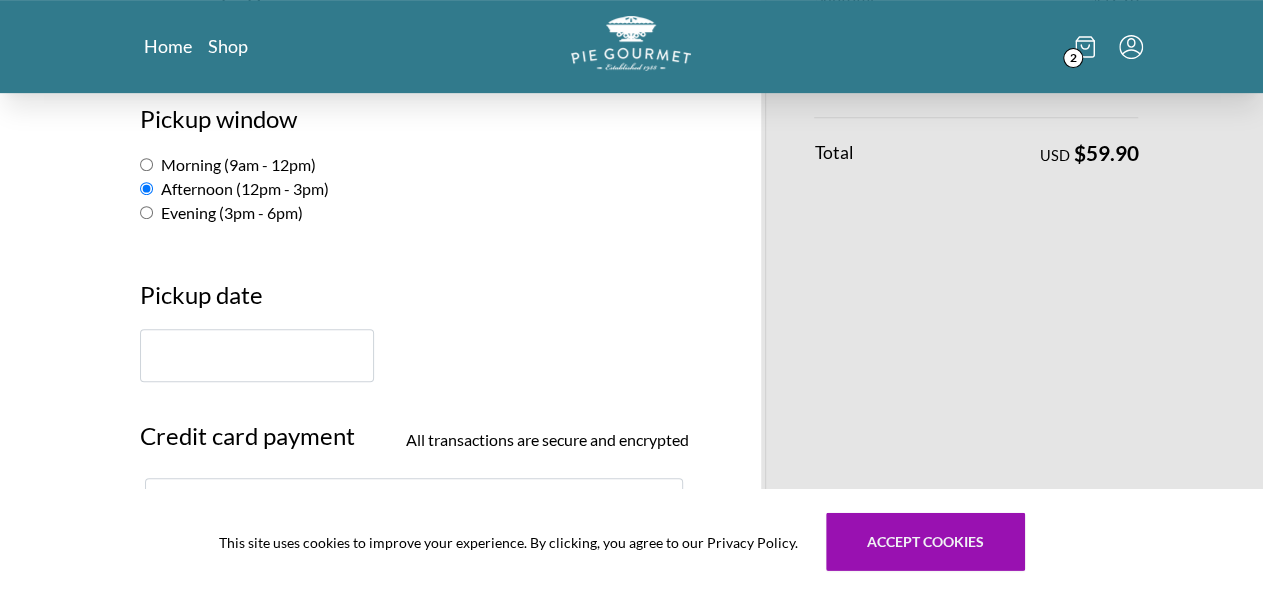 scroll, scrollTop: 433, scrollLeft: 0, axis: vertical 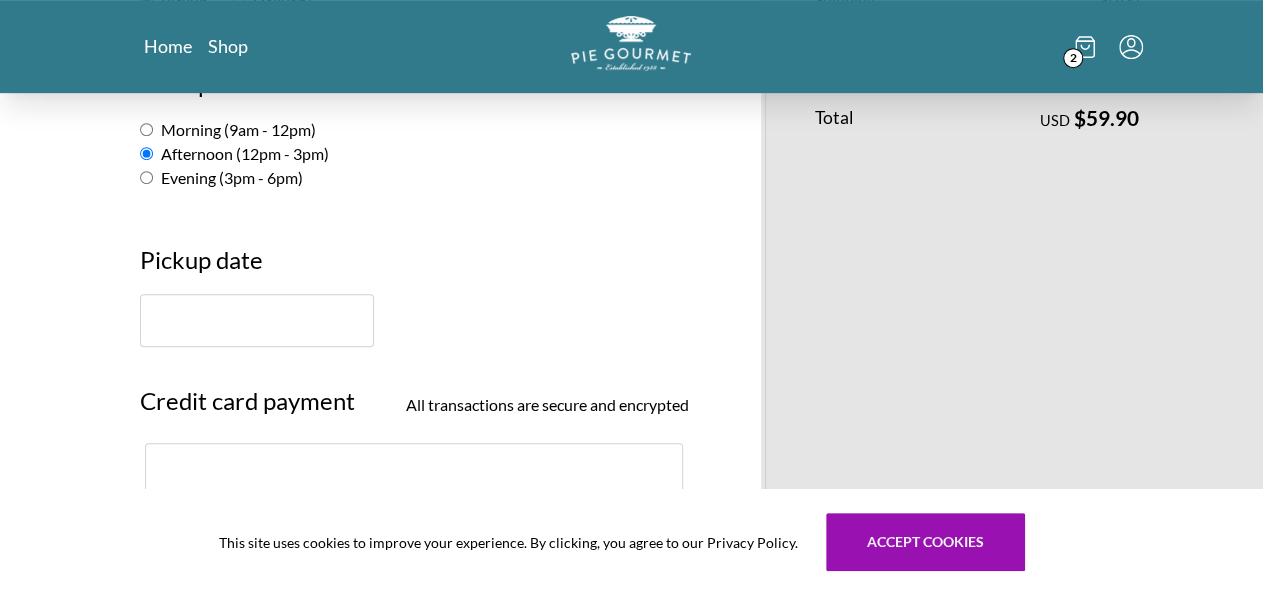 click at bounding box center (257, 320) 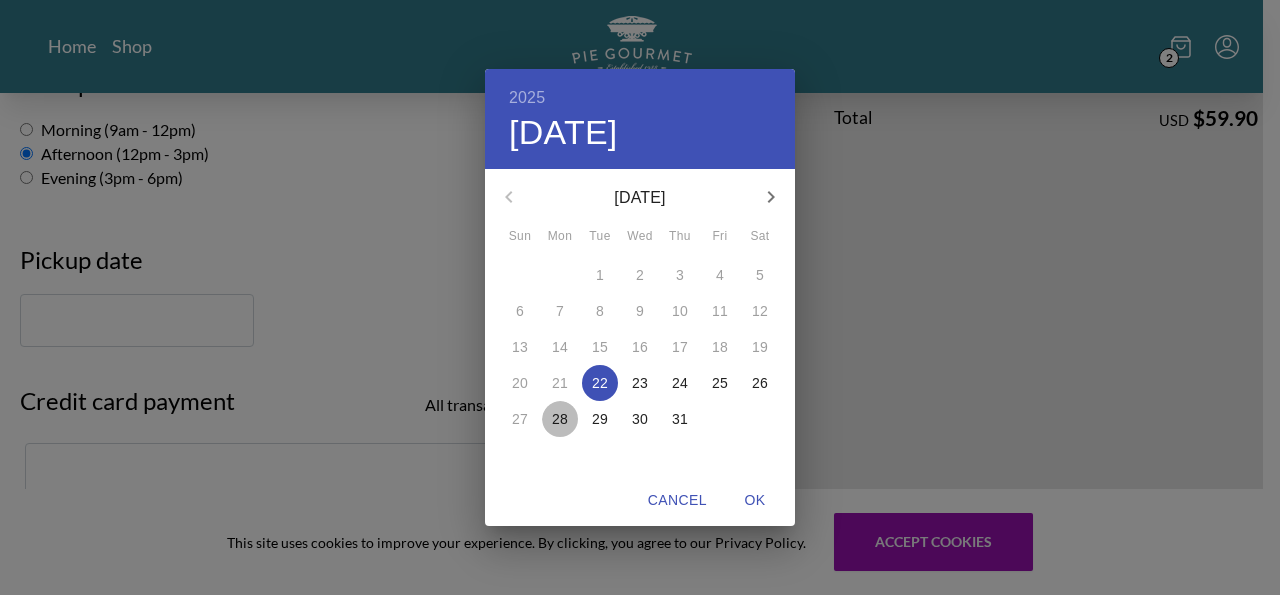 click on "28" at bounding box center (560, 419) 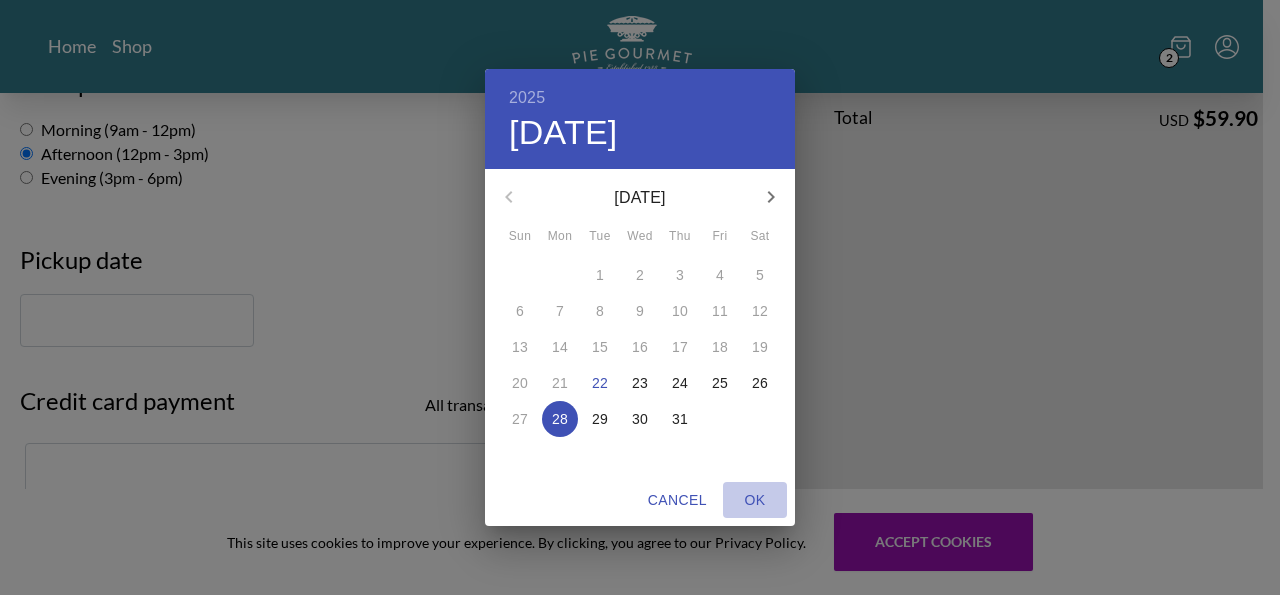 click on "OK" at bounding box center (755, 500) 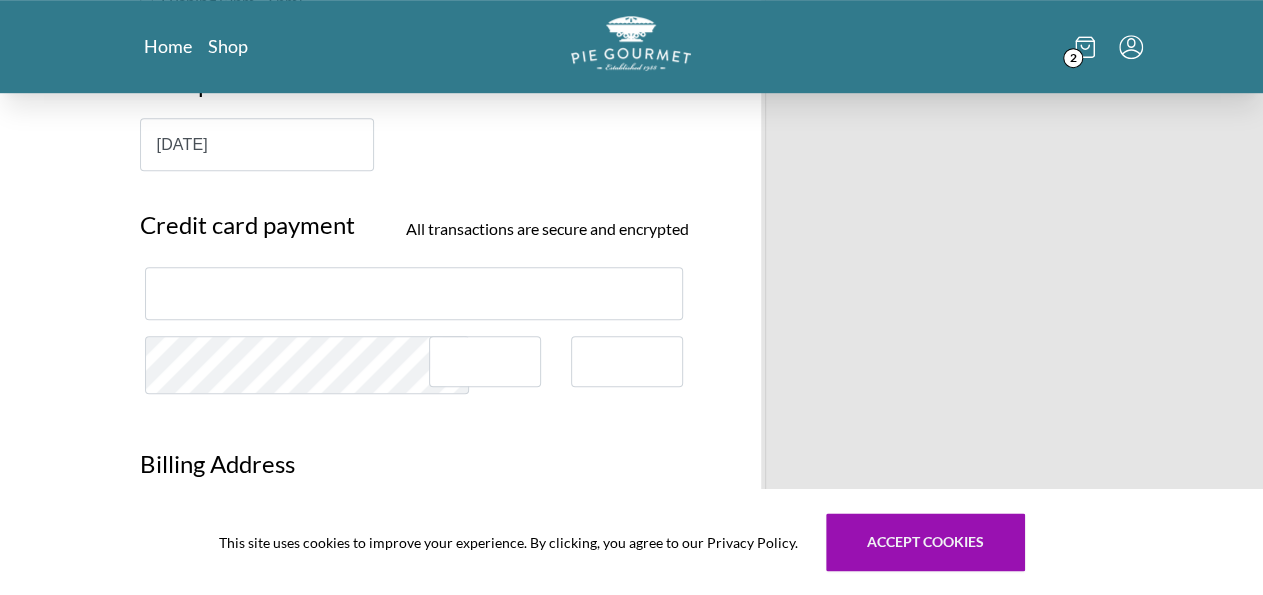 scroll, scrollTop: 658, scrollLeft: 0, axis: vertical 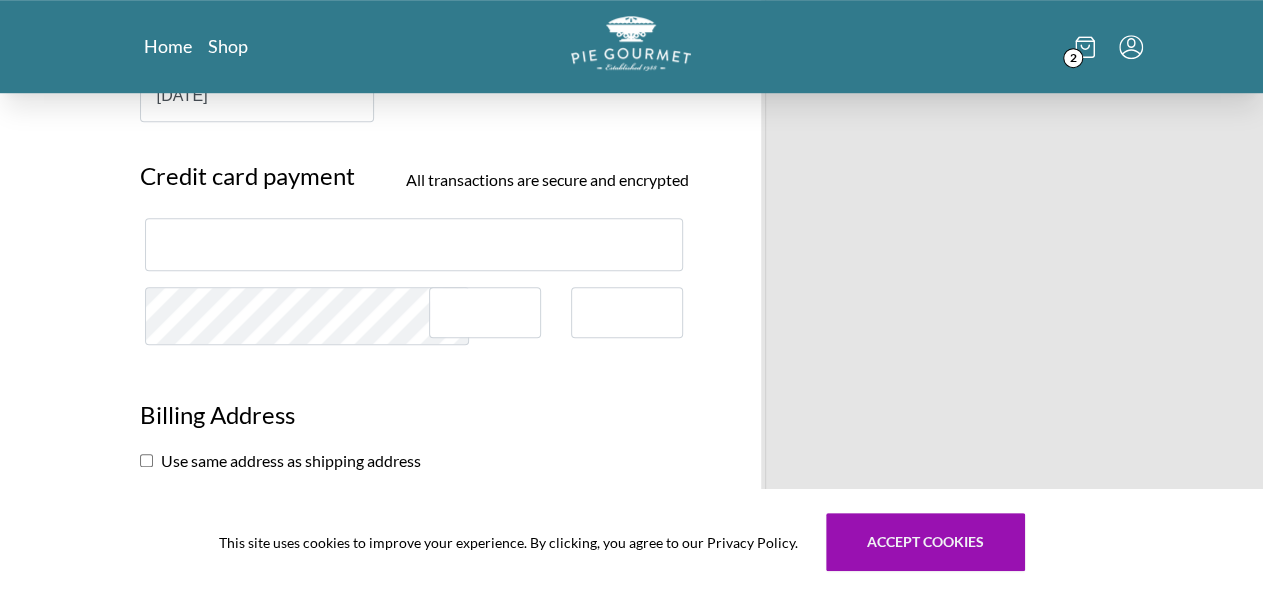 click at bounding box center [485, 312] 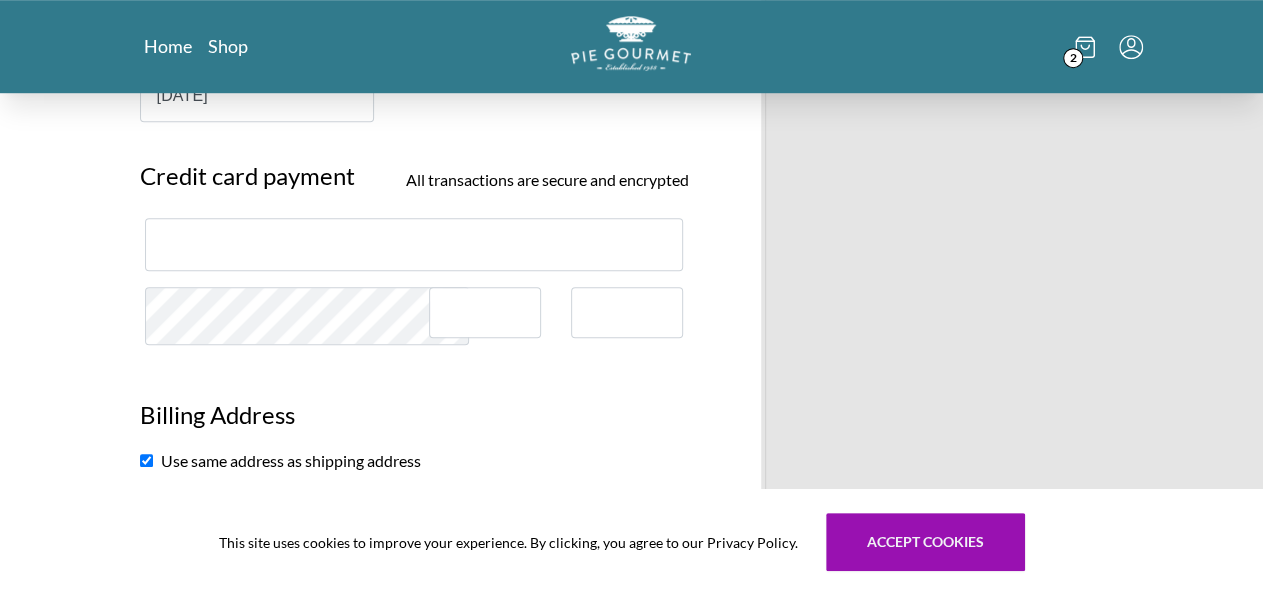 checkbox on "true" 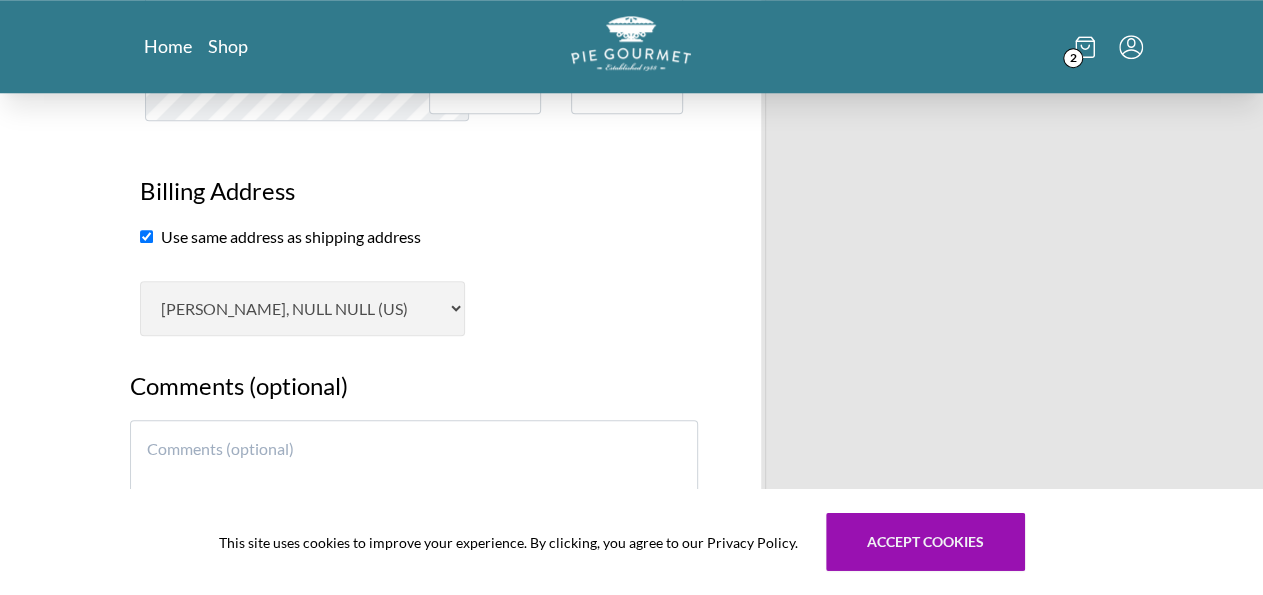 scroll, scrollTop: 884, scrollLeft: 0, axis: vertical 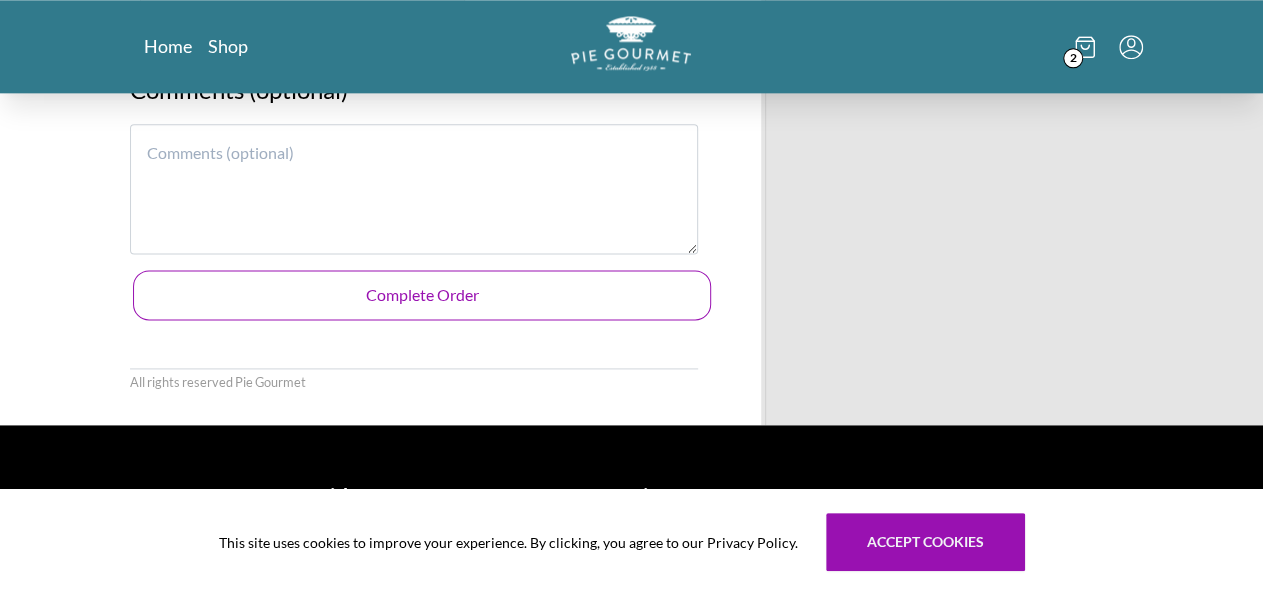 click on "Complete Order" at bounding box center [422, 295] 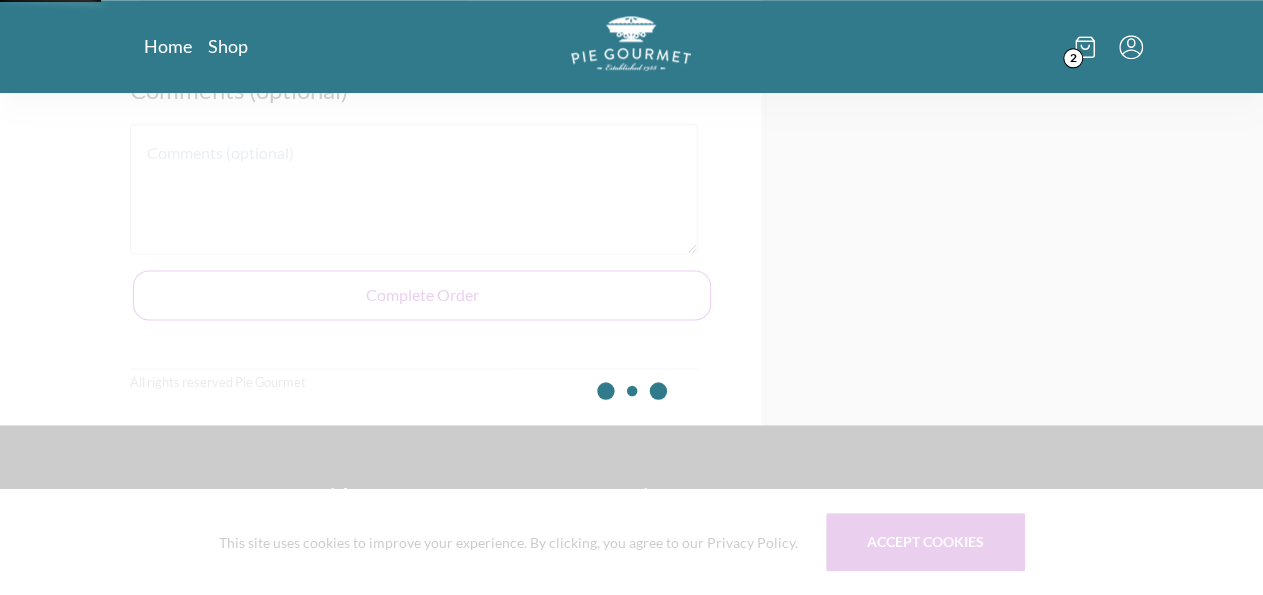 scroll, scrollTop: 0, scrollLeft: 0, axis: both 